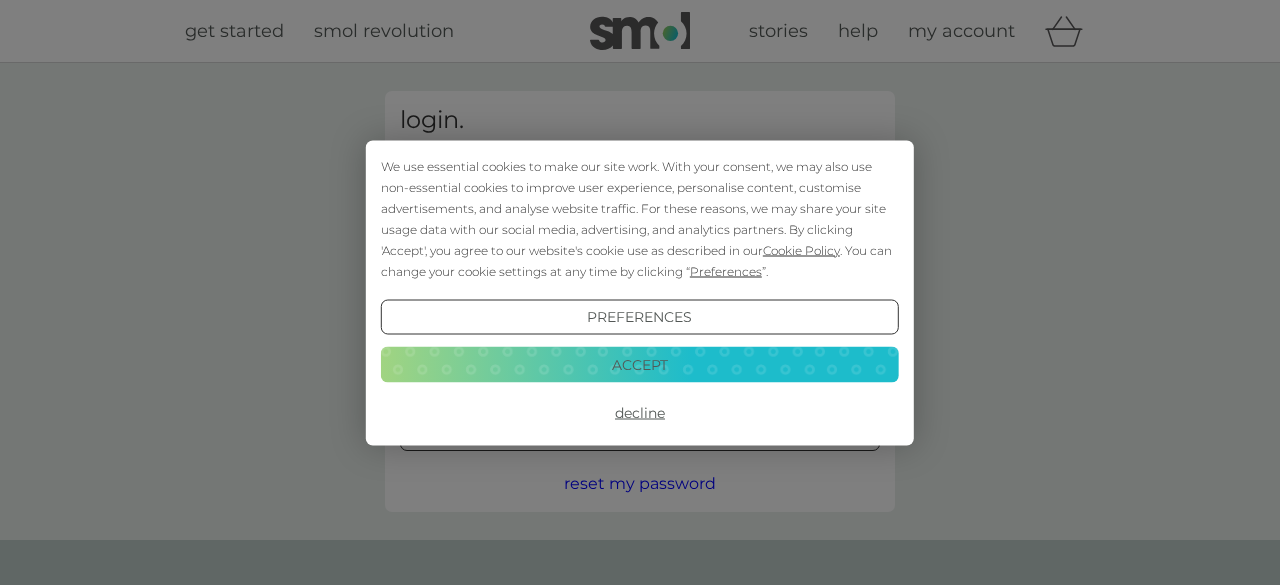 scroll, scrollTop: 0, scrollLeft: 0, axis: both 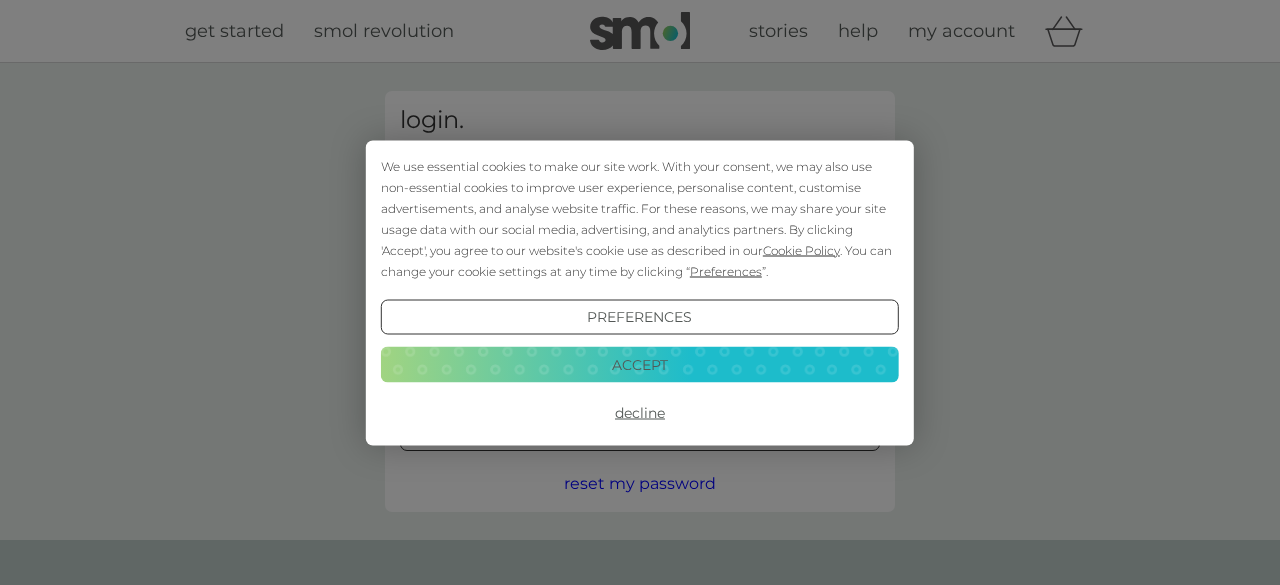 click on "Accept" at bounding box center [640, 365] 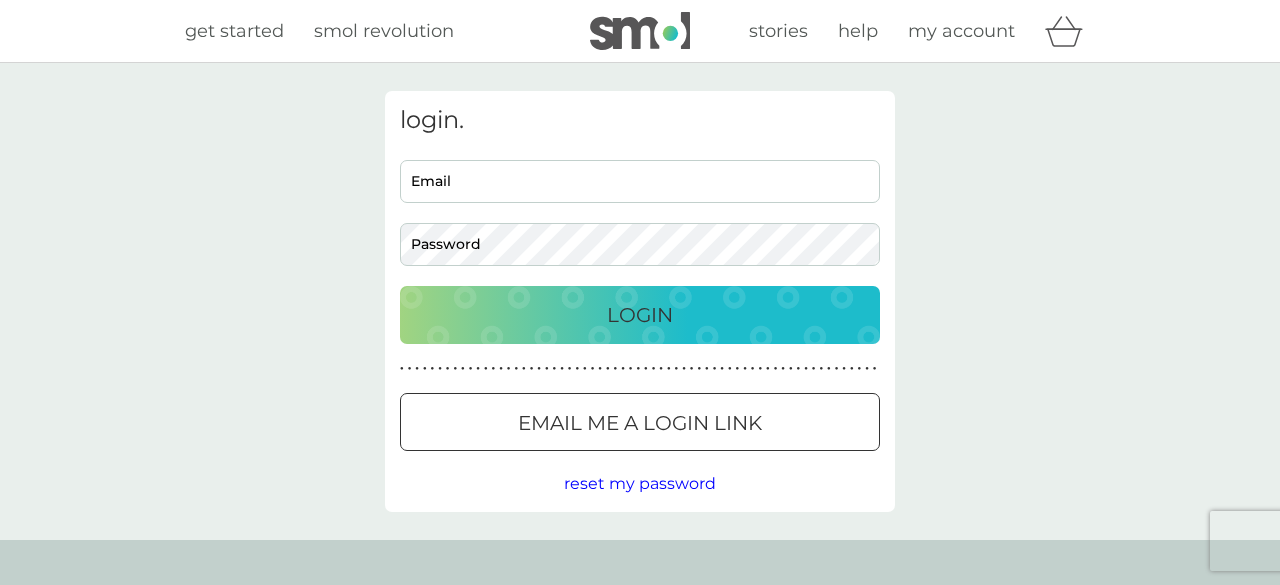 click on "Email" at bounding box center (640, 181) 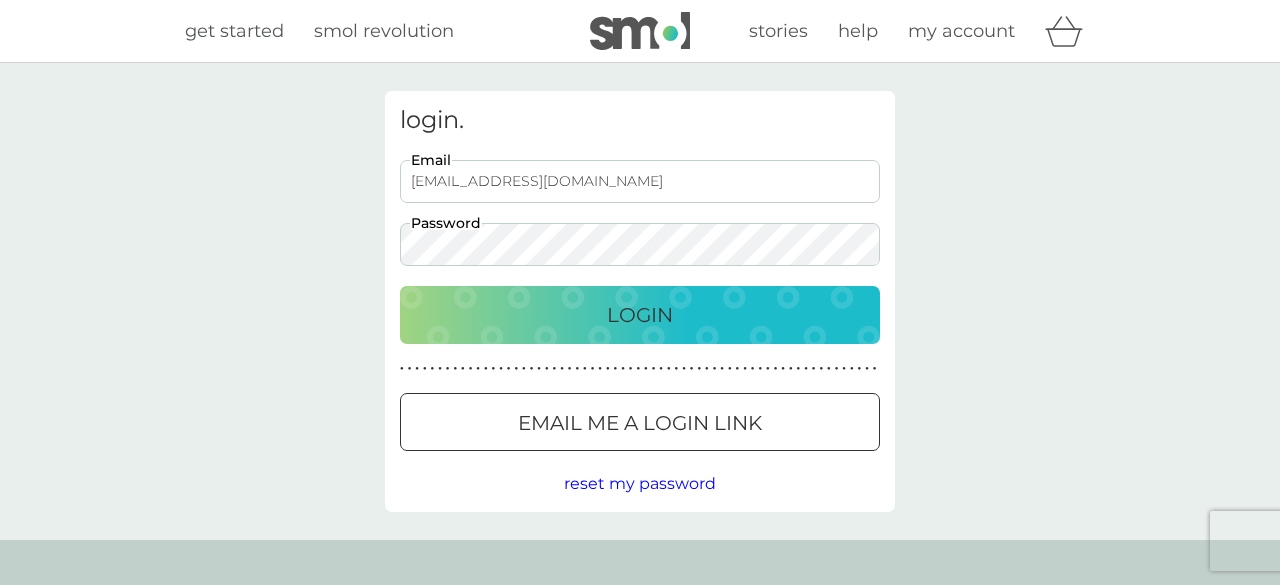 click on "rachaellucas@hotmail.com" at bounding box center [640, 181] 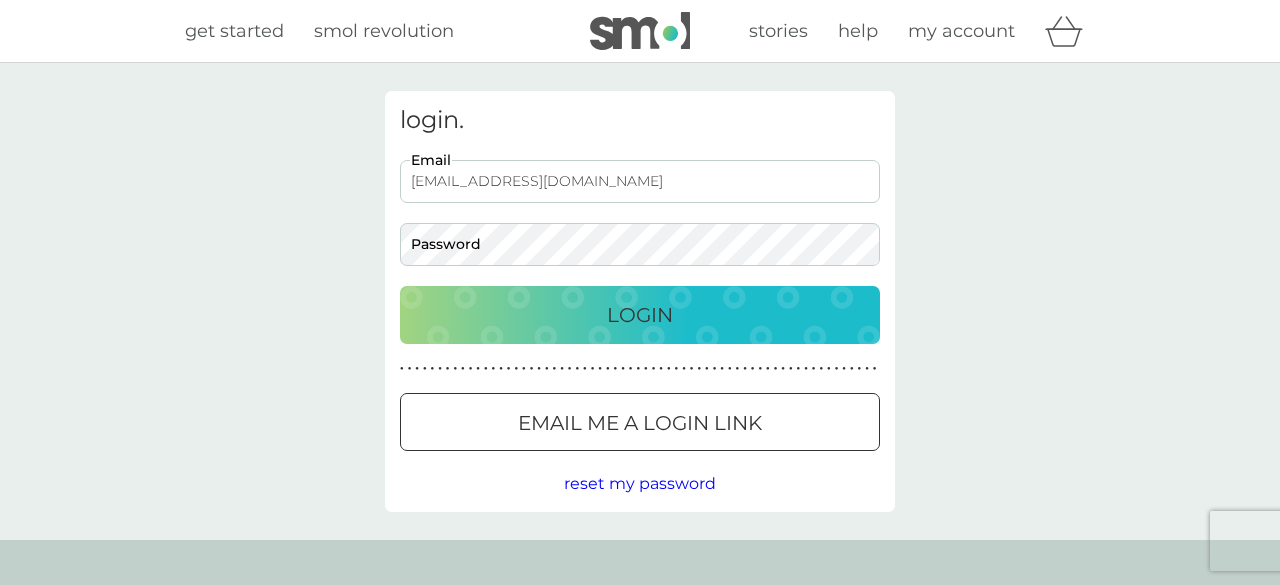 type on "rachaellucas@hotmail.com" 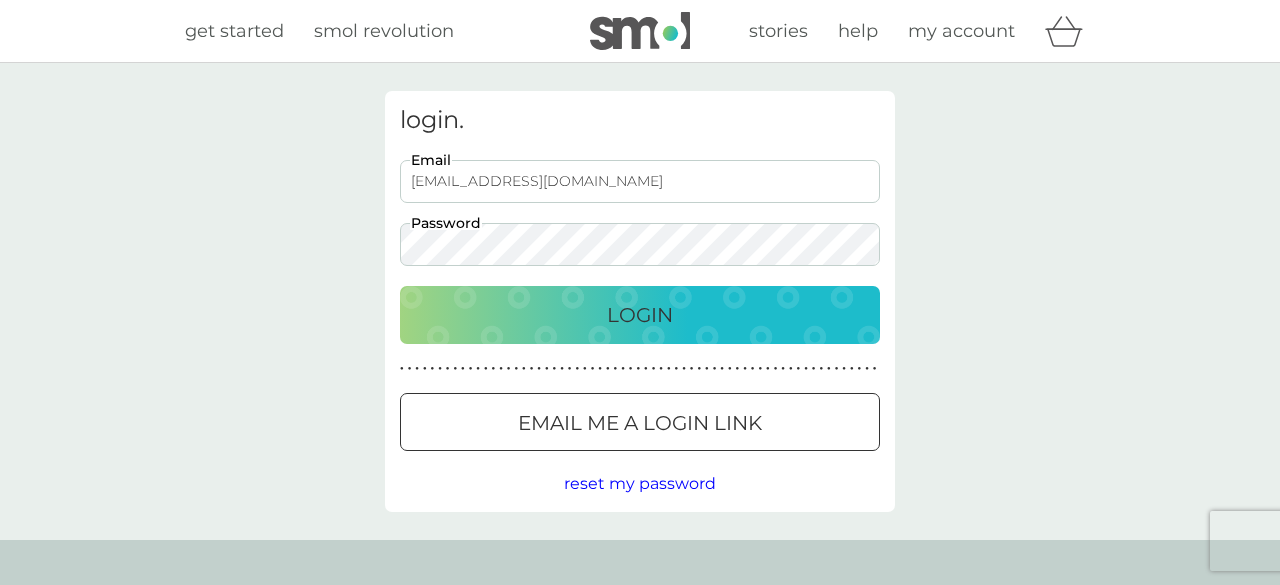 click on "Email me a login link" at bounding box center [640, 423] 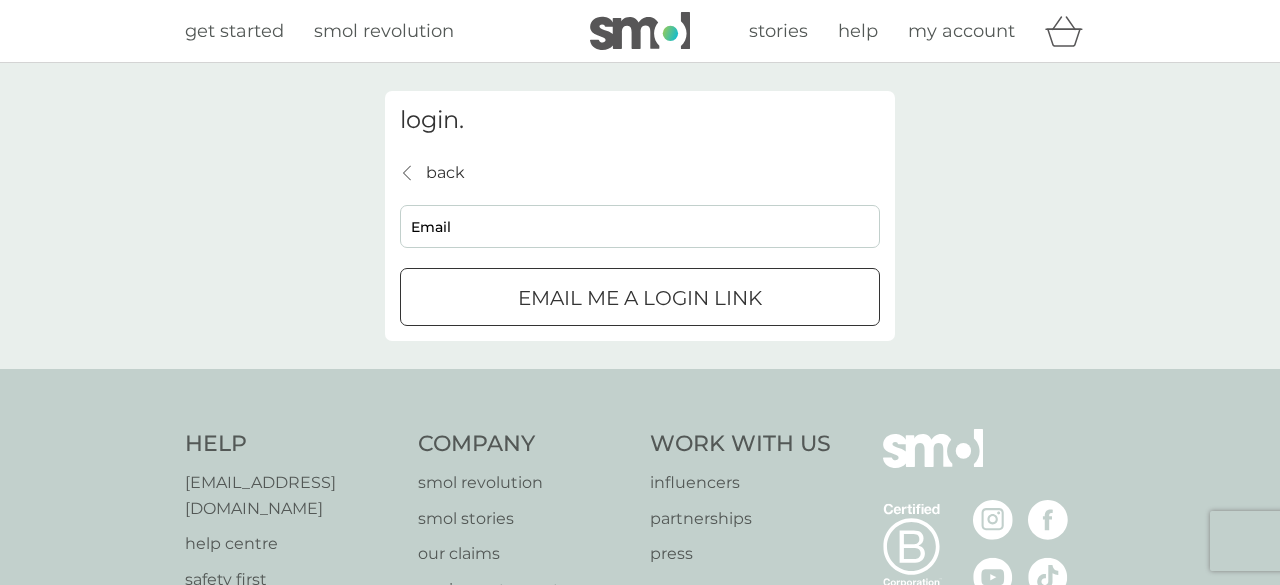 click on "Email" at bounding box center [640, 226] 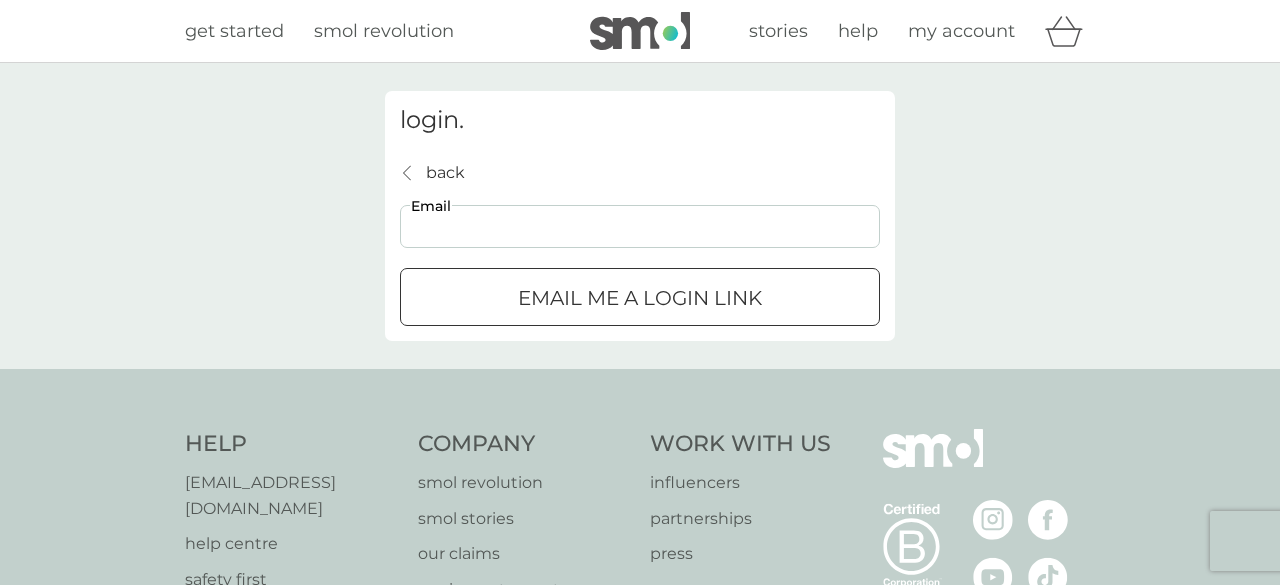 type on "rachaellucas@hotmail.com" 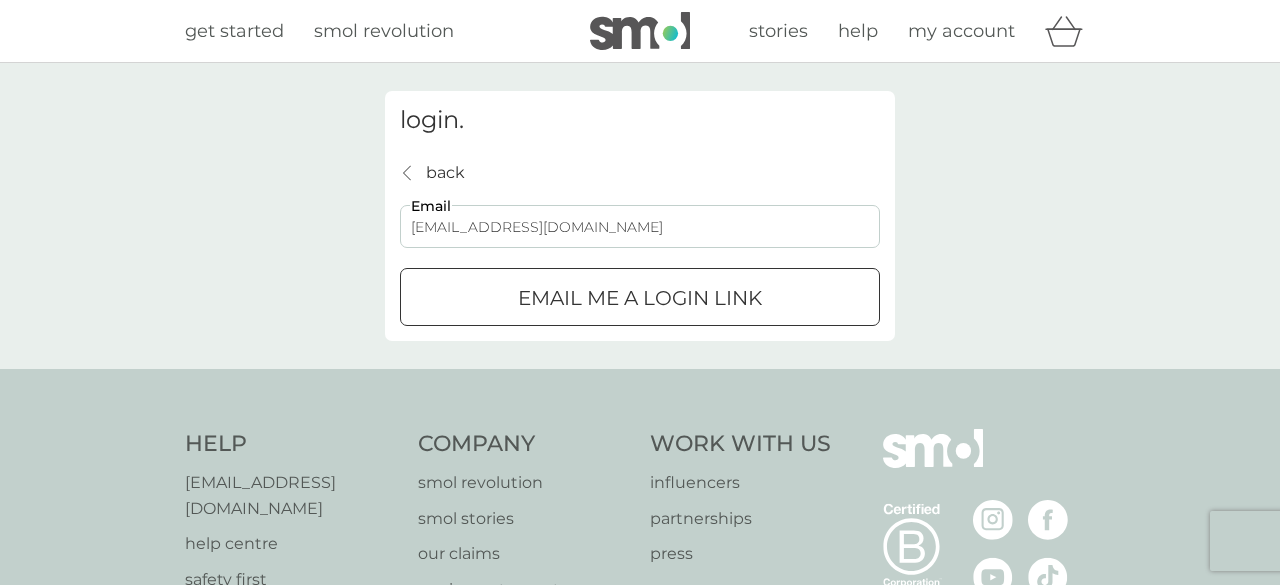click on "Email me a login link" at bounding box center [640, 298] 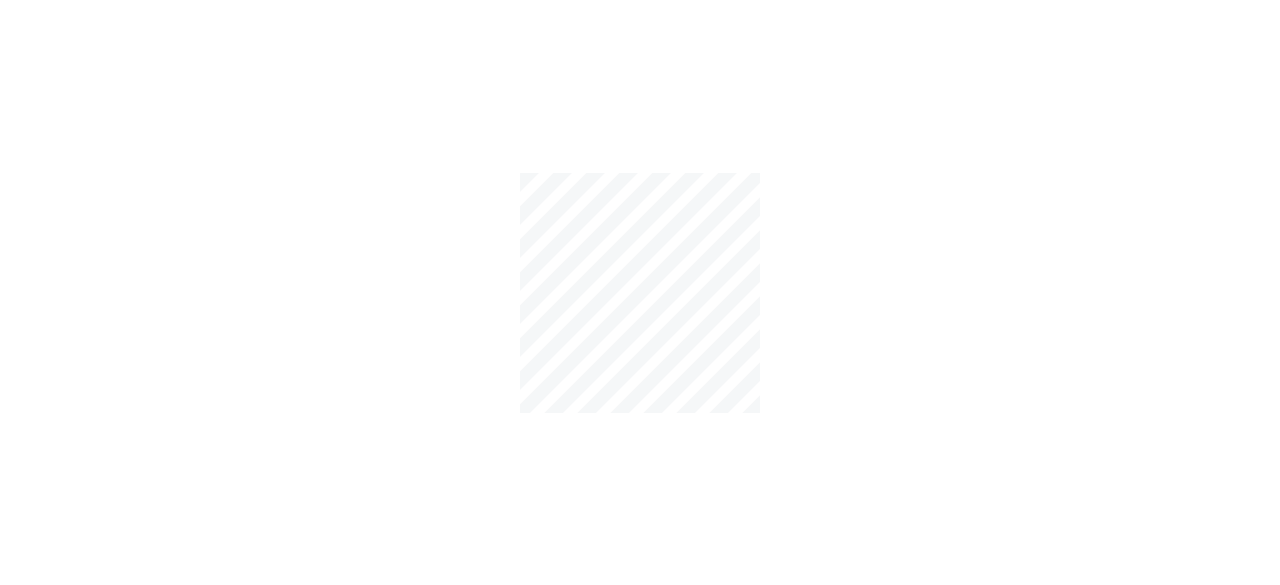 scroll, scrollTop: 0, scrollLeft: 0, axis: both 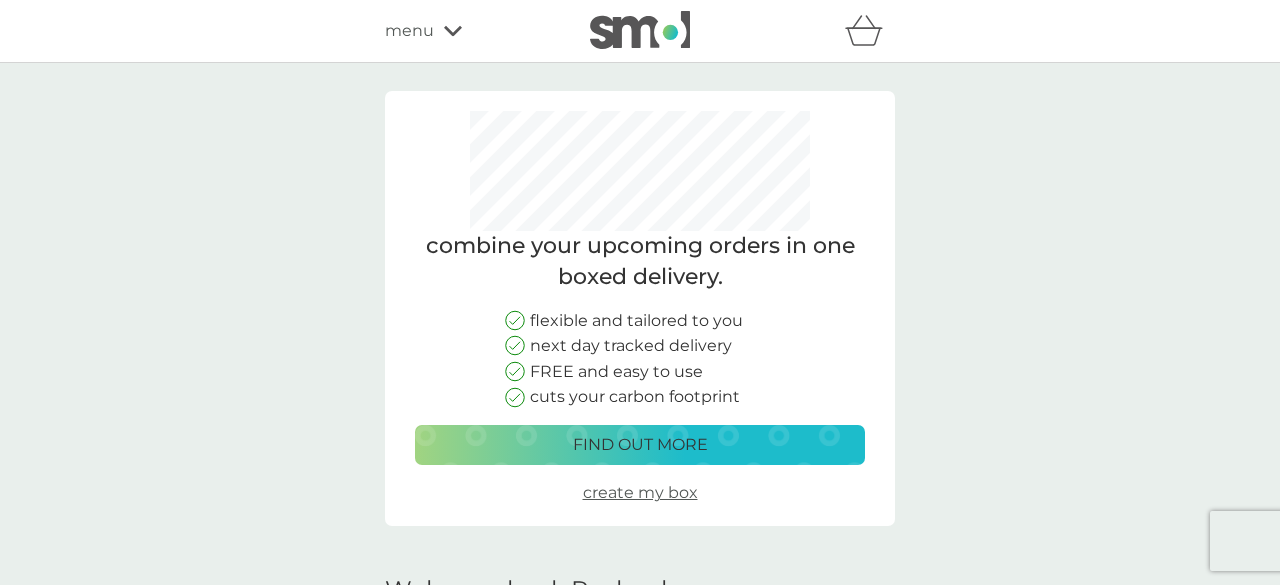 click on "create my box" at bounding box center [640, 492] 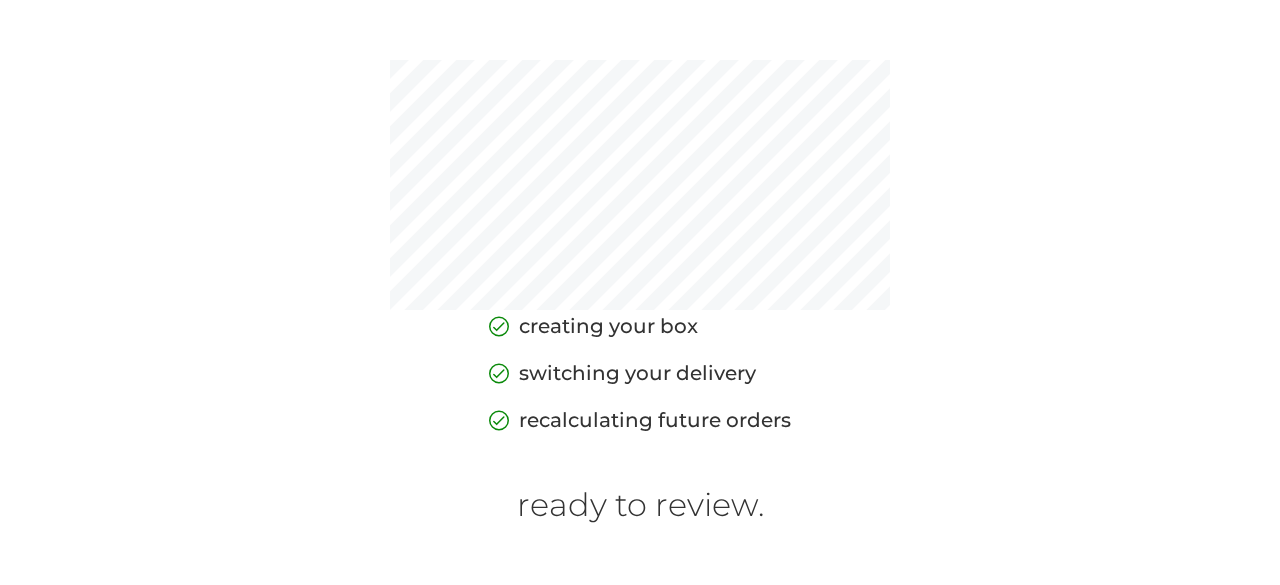 scroll, scrollTop: 492, scrollLeft: 0, axis: vertical 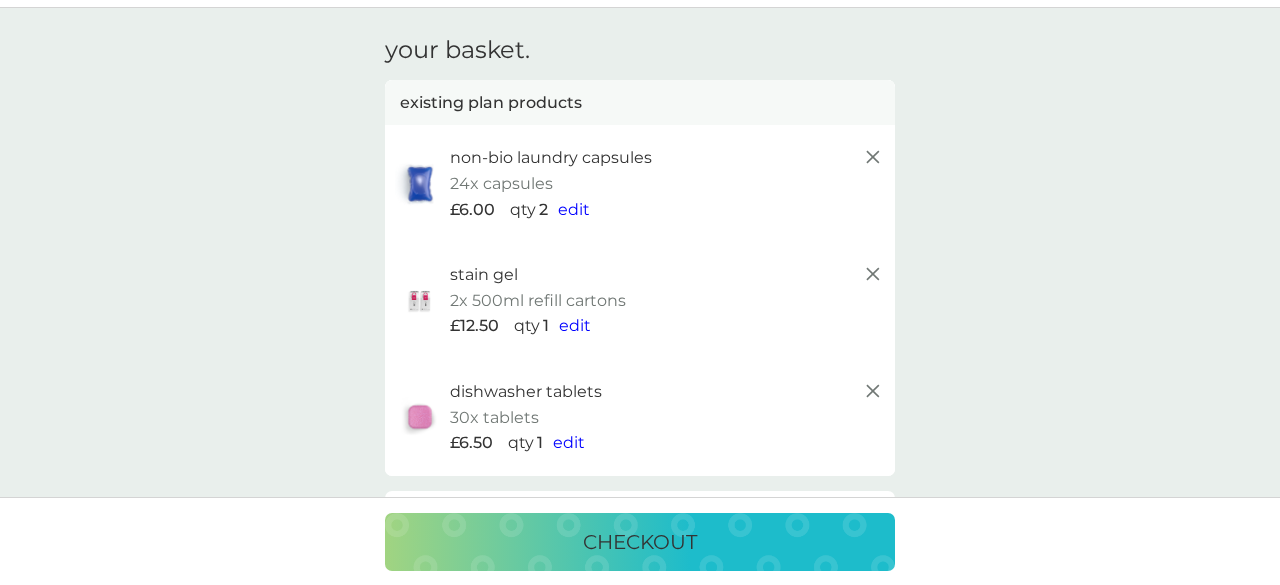 click 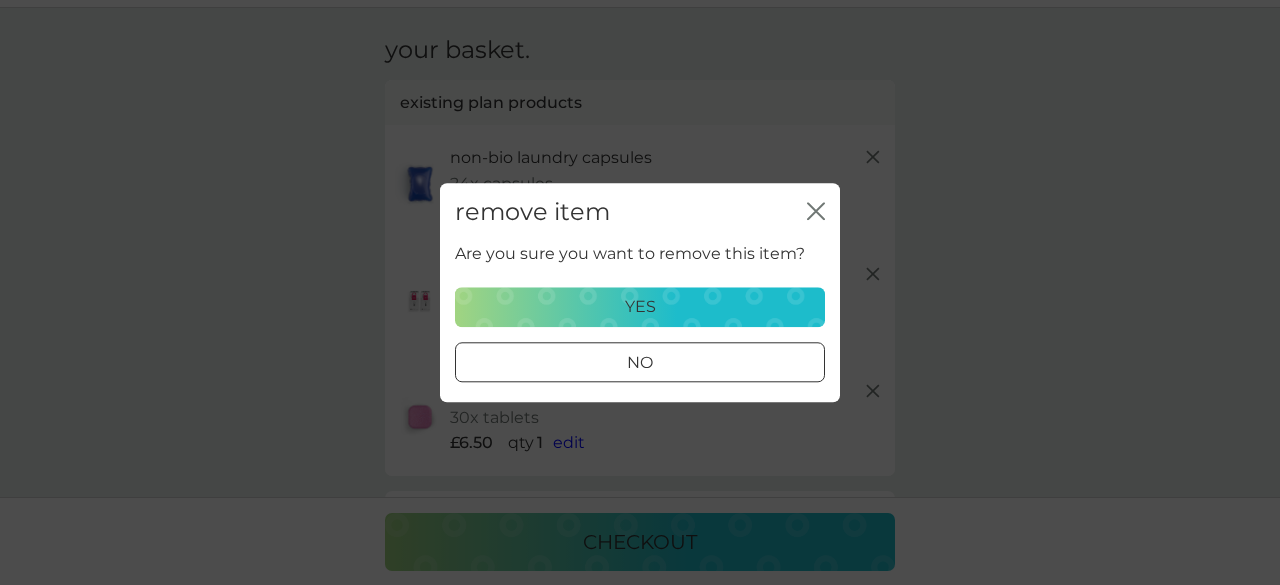 click on "yes" at bounding box center [640, 307] 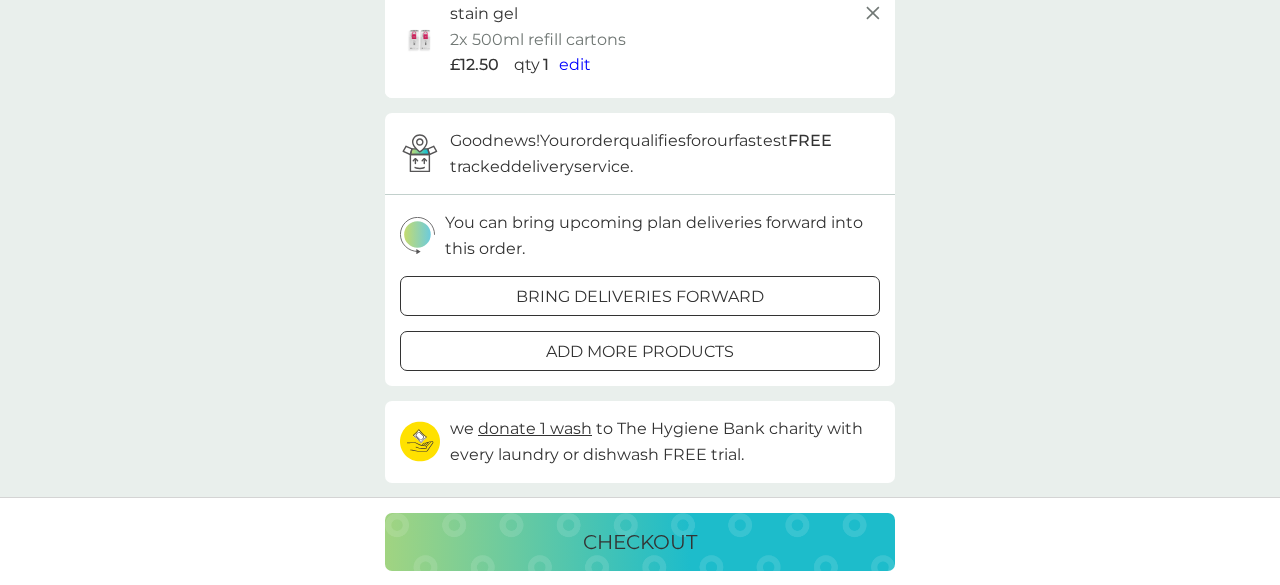 scroll, scrollTop: 320, scrollLeft: 0, axis: vertical 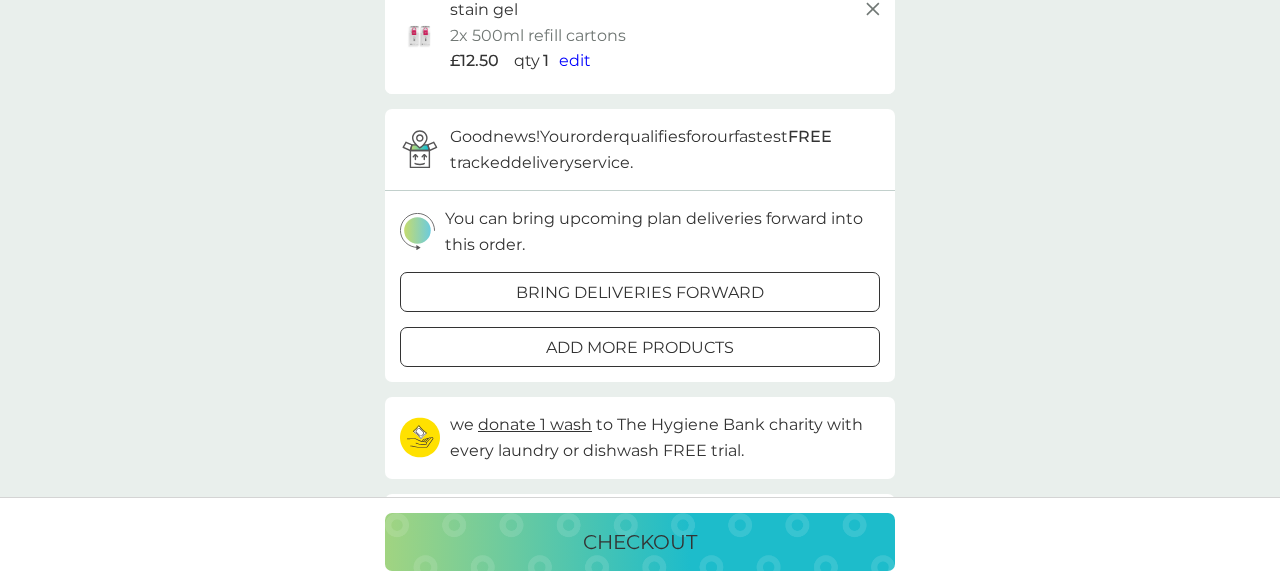 click on "add more products" at bounding box center (640, 348) 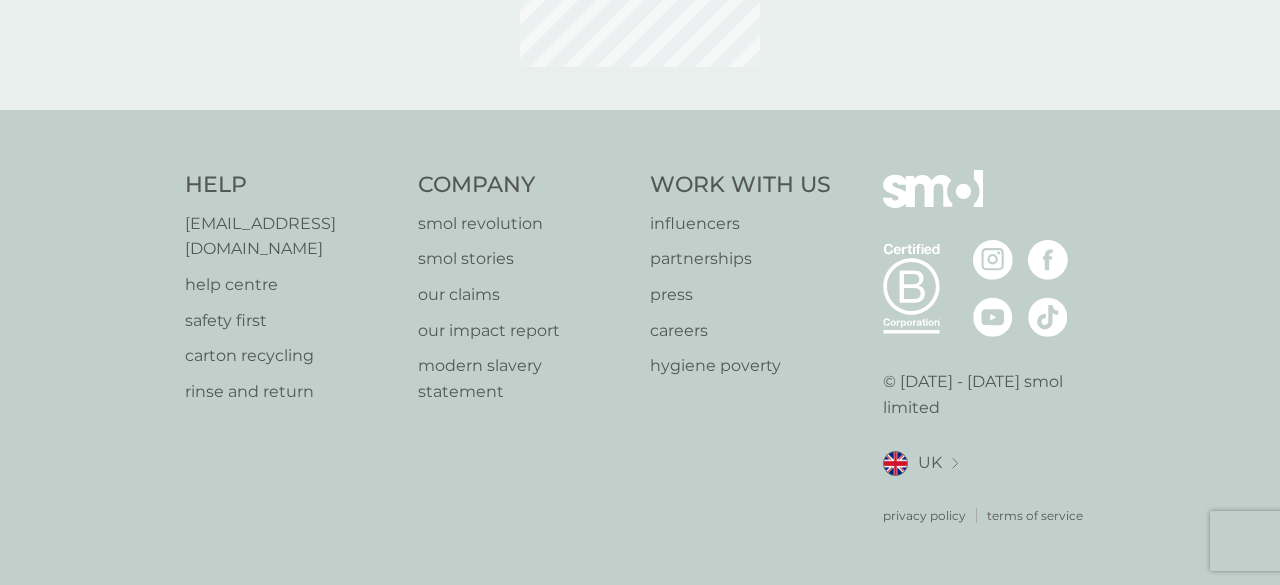 scroll, scrollTop: 0, scrollLeft: 0, axis: both 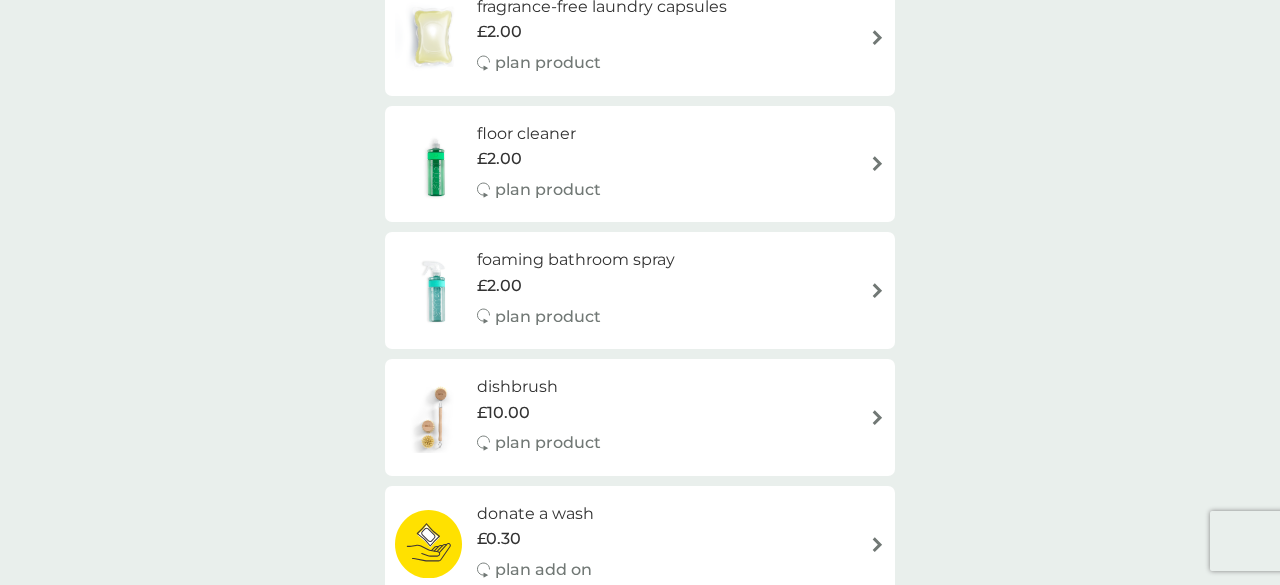 click on "floor cleaner £2.00 plan product" at bounding box center [640, 164] 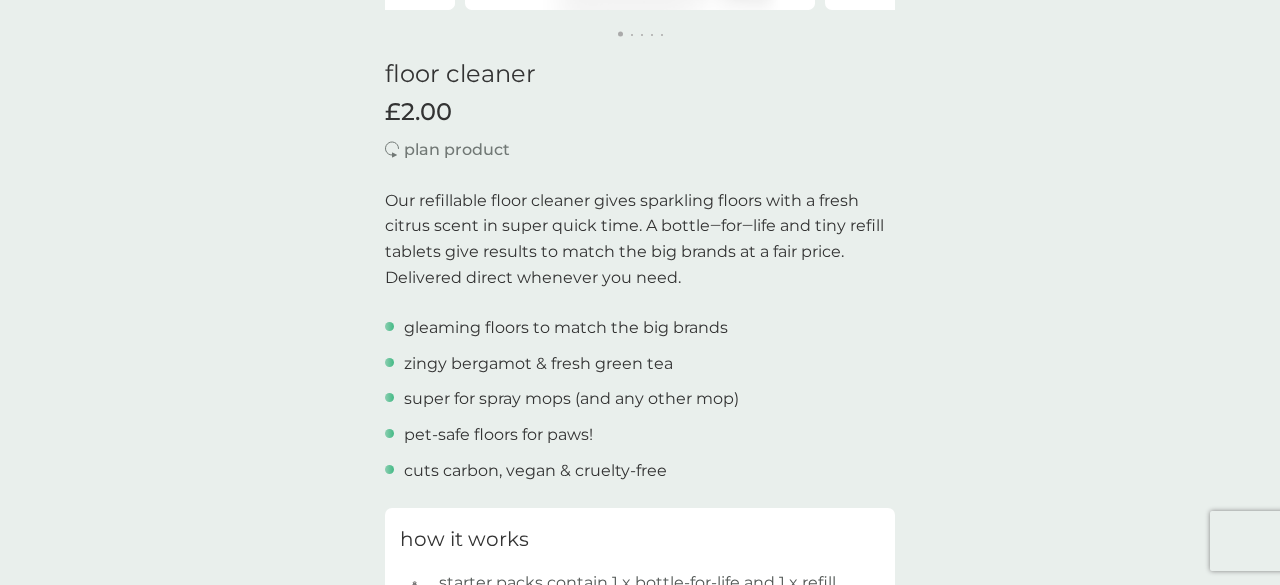 scroll, scrollTop: 0, scrollLeft: 0, axis: both 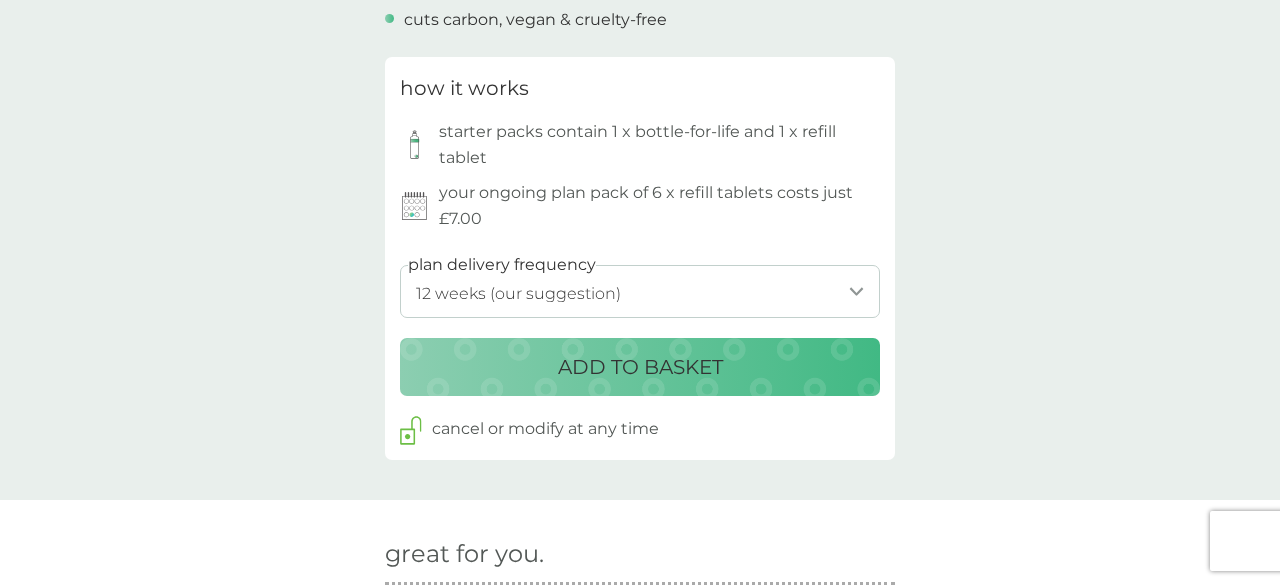 click on "1 week  2 weeks  3 weeks  4 weeks  5 weeks  6 weeks  7 weeks  8 weeks  9 weeks  10 weeks  11 weeks  12 weeks (our suggestion) 13 weeks  14 weeks  15 weeks  16 weeks  17 weeks  18 weeks  19 weeks  20 weeks  21 weeks  22 weeks  23 weeks  24 weeks  25 weeks  26 weeks" at bounding box center [640, 291] 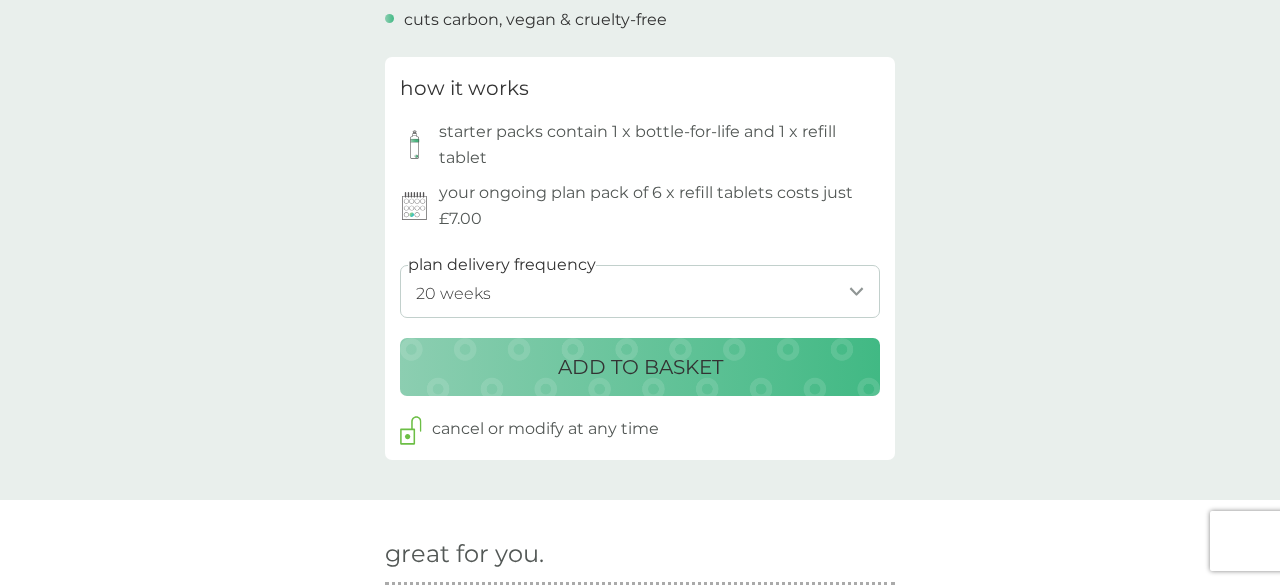 click on "1 week  2 weeks  3 weeks  4 weeks  5 weeks  6 weeks  7 weeks  8 weeks  9 weeks  10 weeks  11 weeks  12 weeks (our suggestion) 13 weeks  14 weeks  15 weeks  16 weeks  17 weeks  18 weeks  19 weeks  20 weeks  21 weeks  22 weeks  23 weeks  24 weeks  25 weeks  26 weeks" at bounding box center (640, 291) 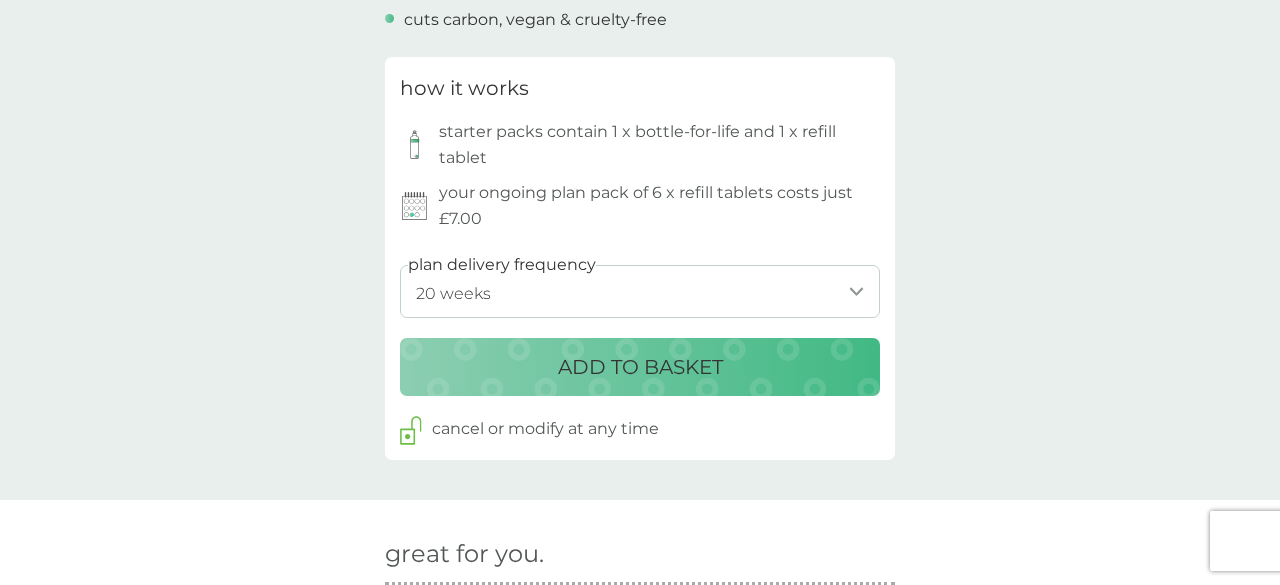 click on "ADD TO BASKET" at bounding box center [640, 367] 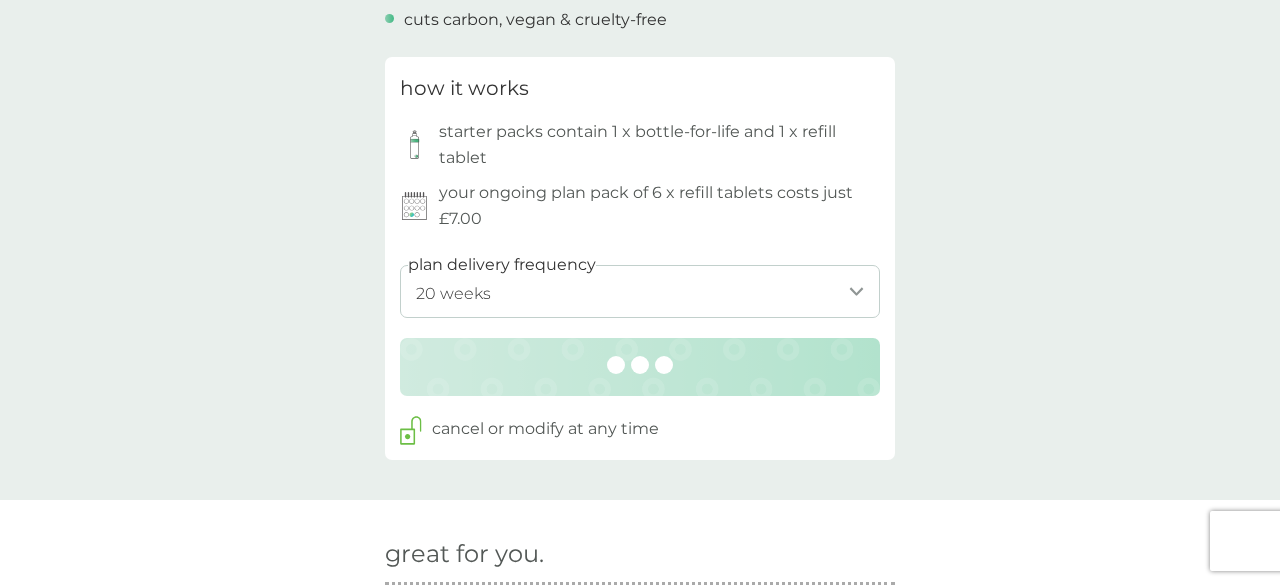 scroll, scrollTop: 0, scrollLeft: 0, axis: both 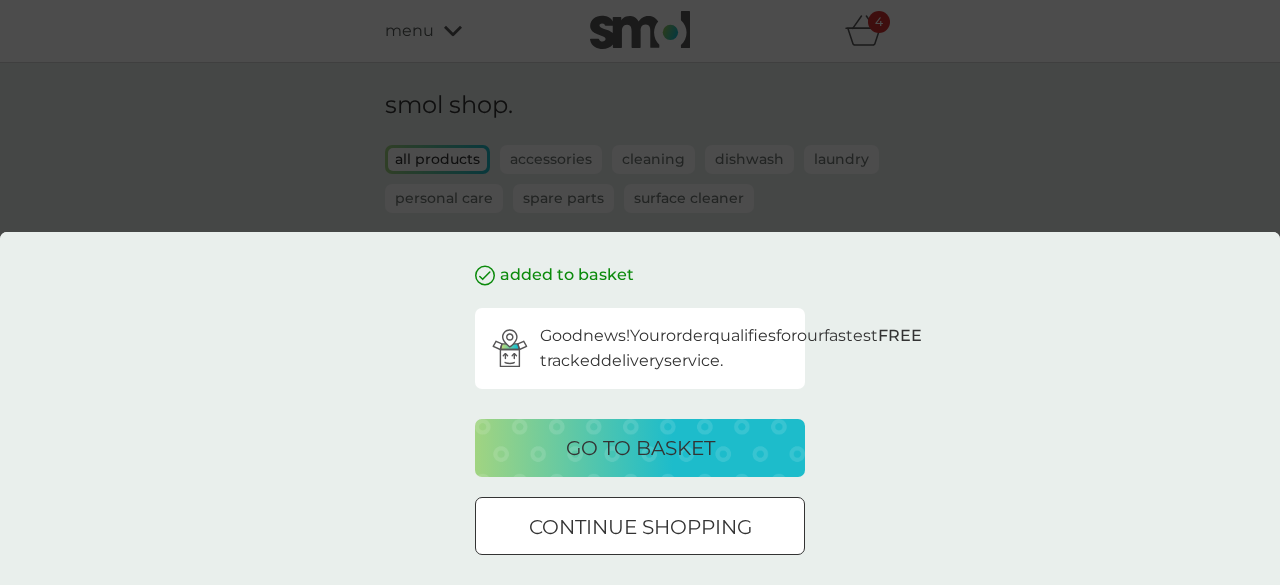 click on "go to basket" at bounding box center [640, 448] 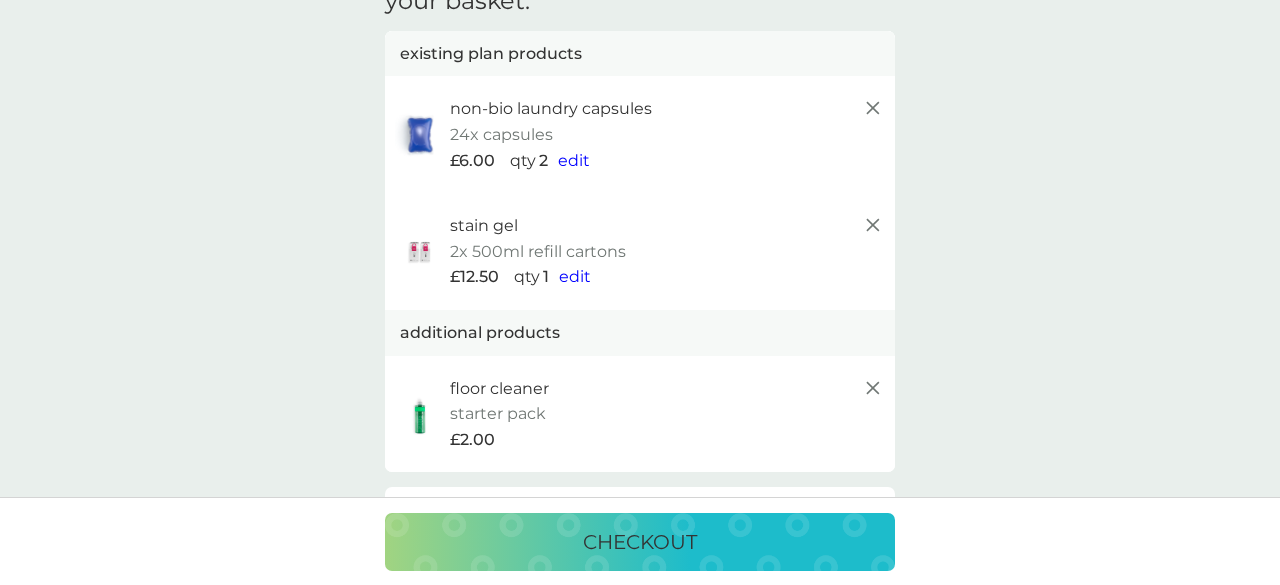 scroll, scrollTop: 112, scrollLeft: 0, axis: vertical 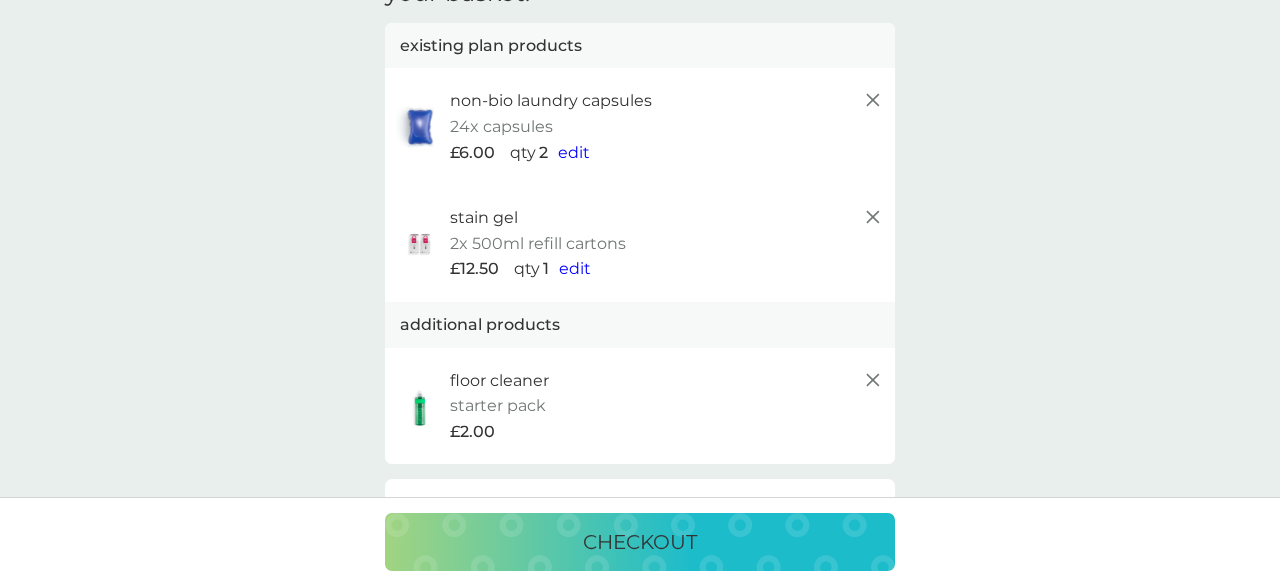 click on "edit" at bounding box center [574, 152] 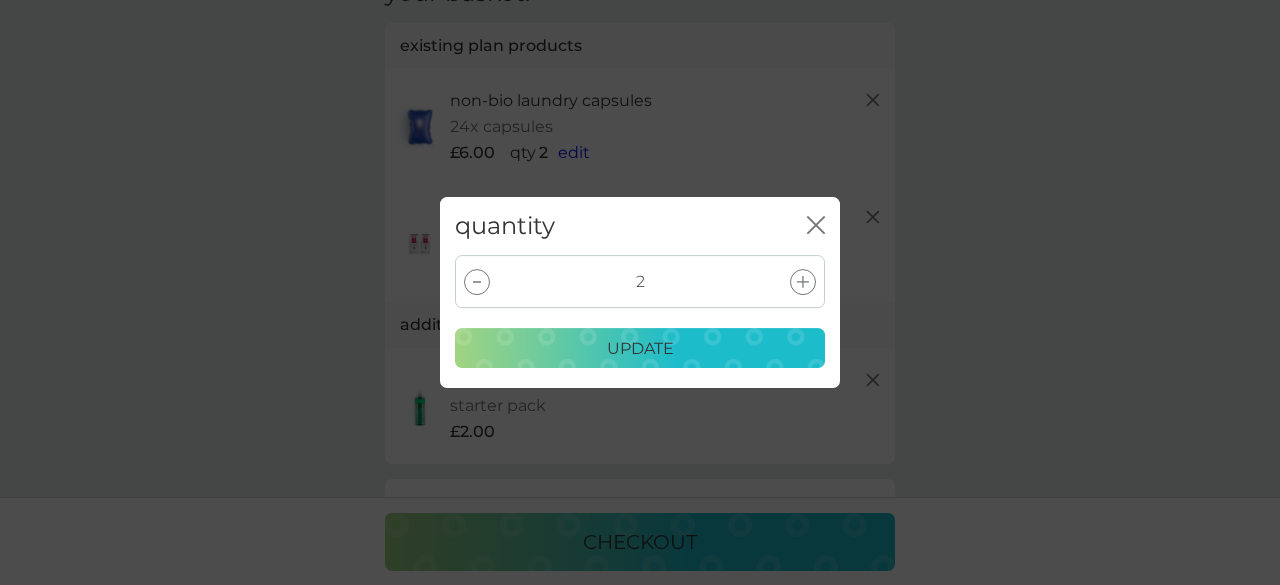 click 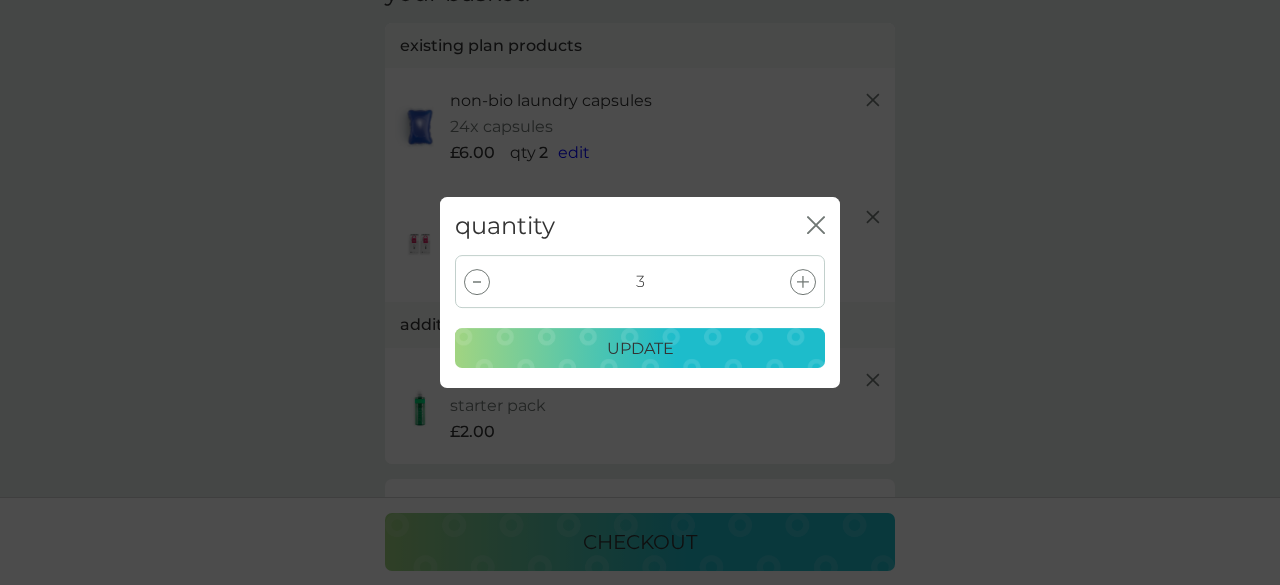 click on "update" at bounding box center [640, 349] 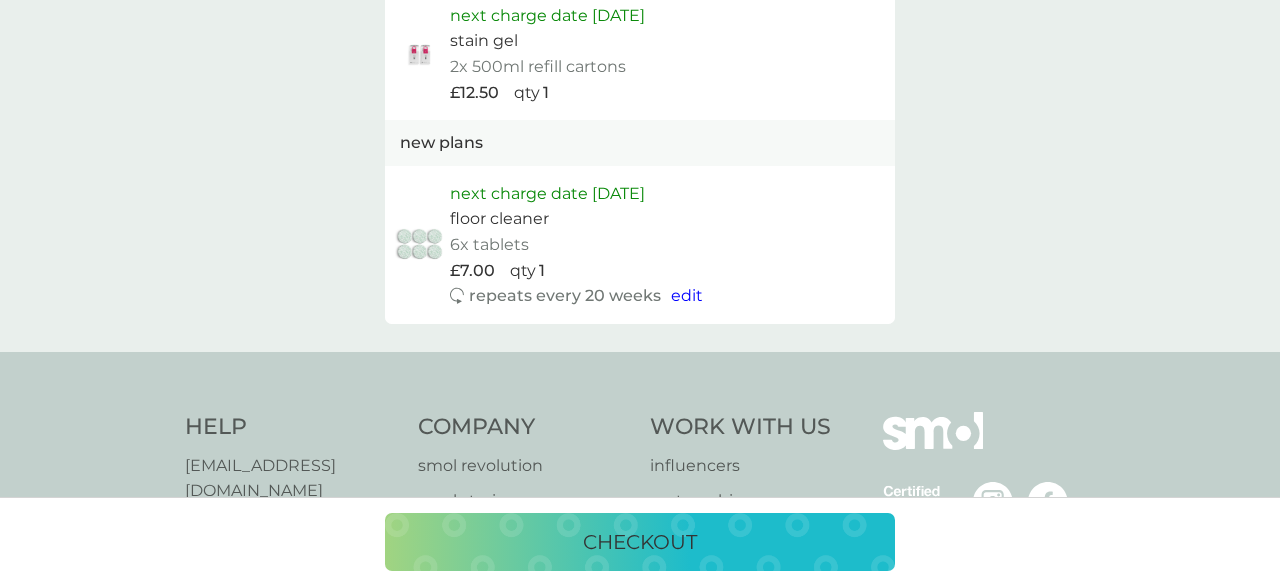 scroll, scrollTop: 1372, scrollLeft: 0, axis: vertical 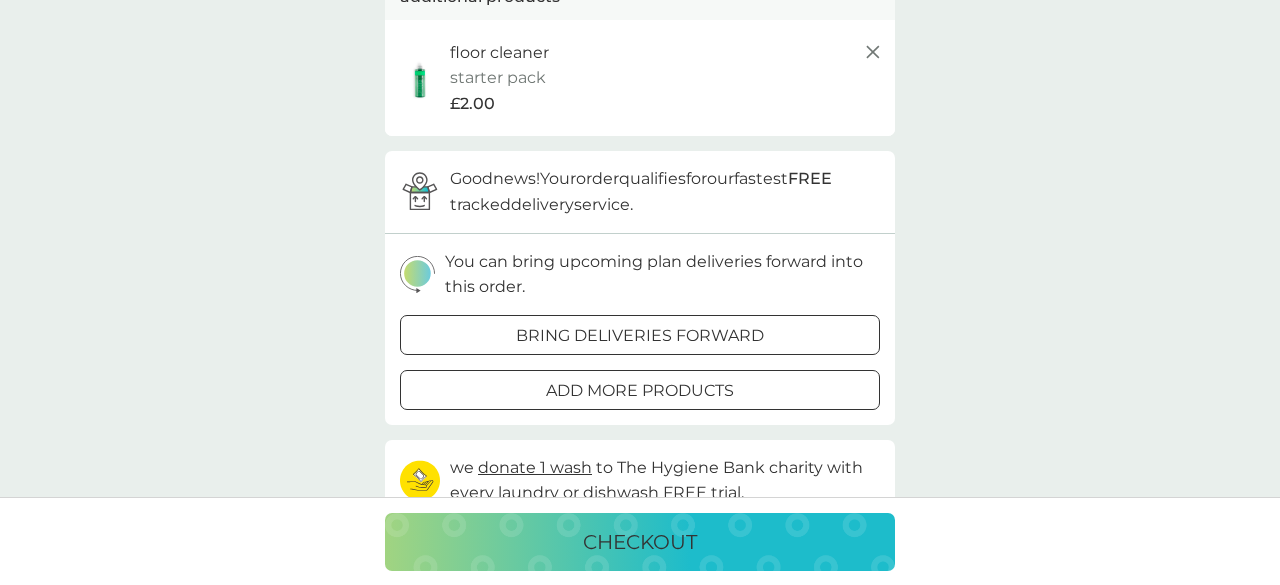 click on "bring deliveries forward" at bounding box center [640, 336] 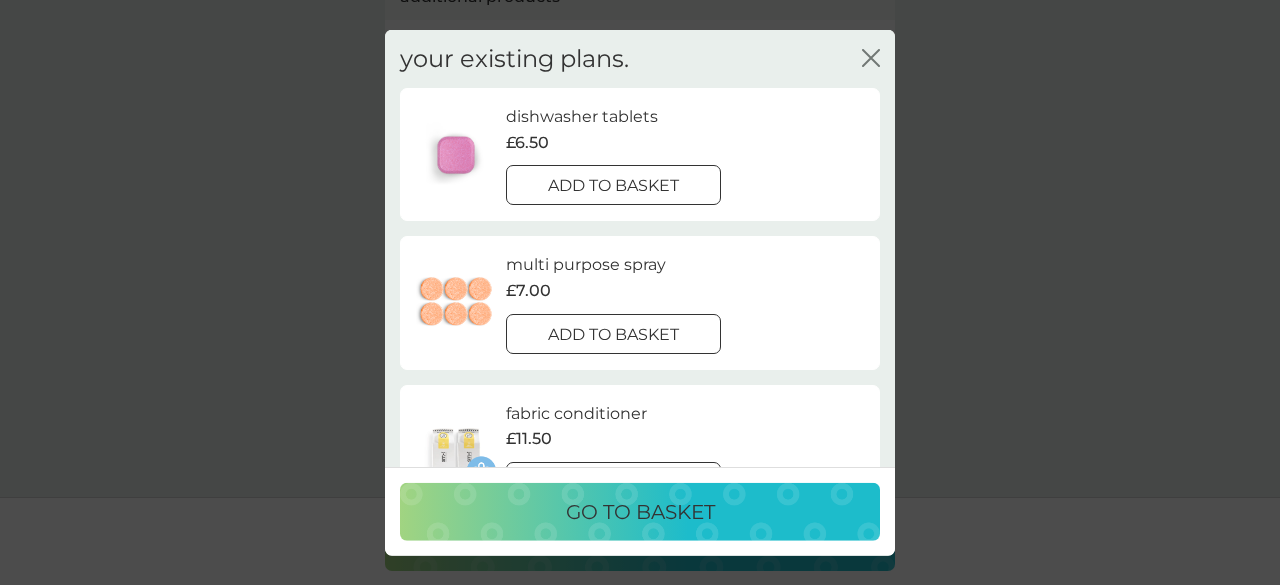 click on "go to basket" at bounding box center (640, 512) 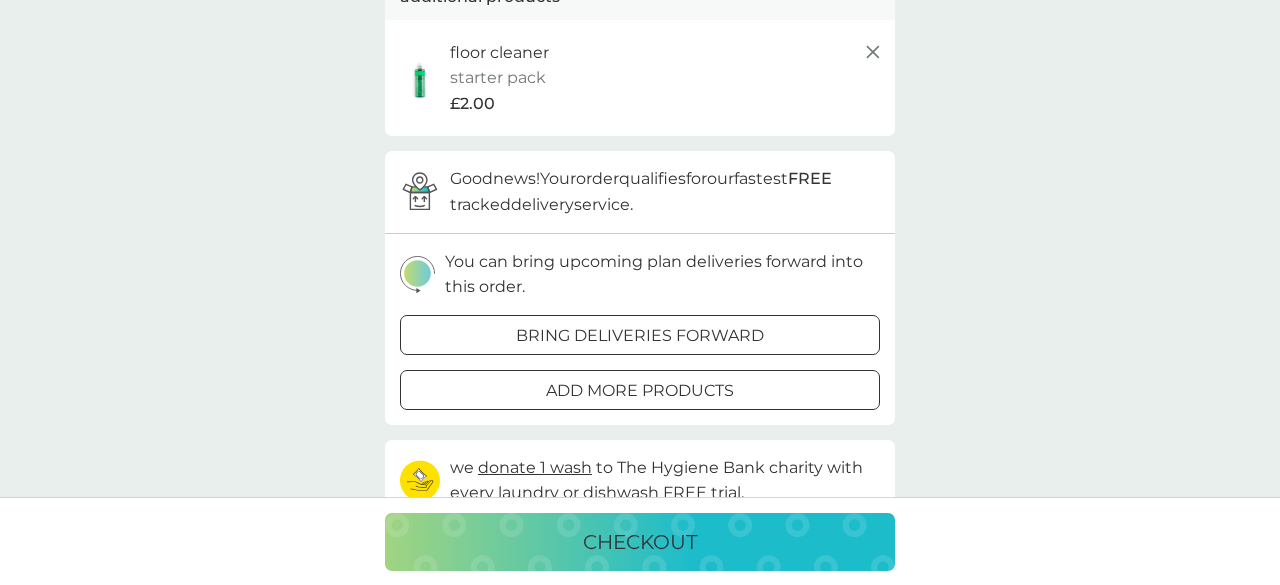 click on "checkout" at bounding box center [640, 542] 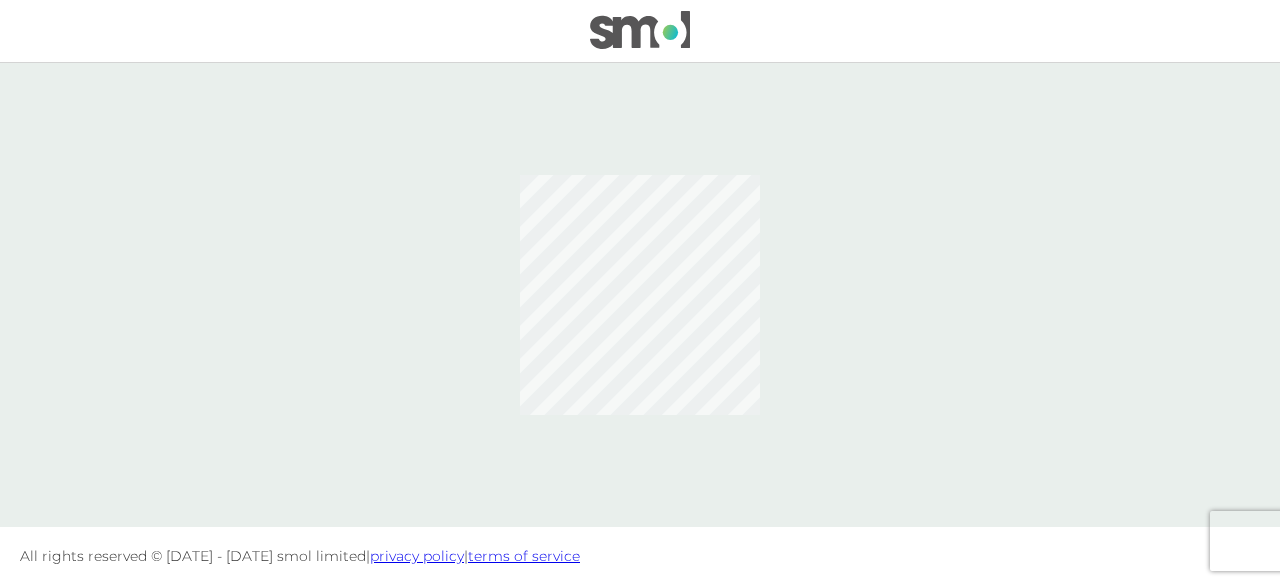 scroll, scrollTop: 0, scrollLeft: 0, axis: both 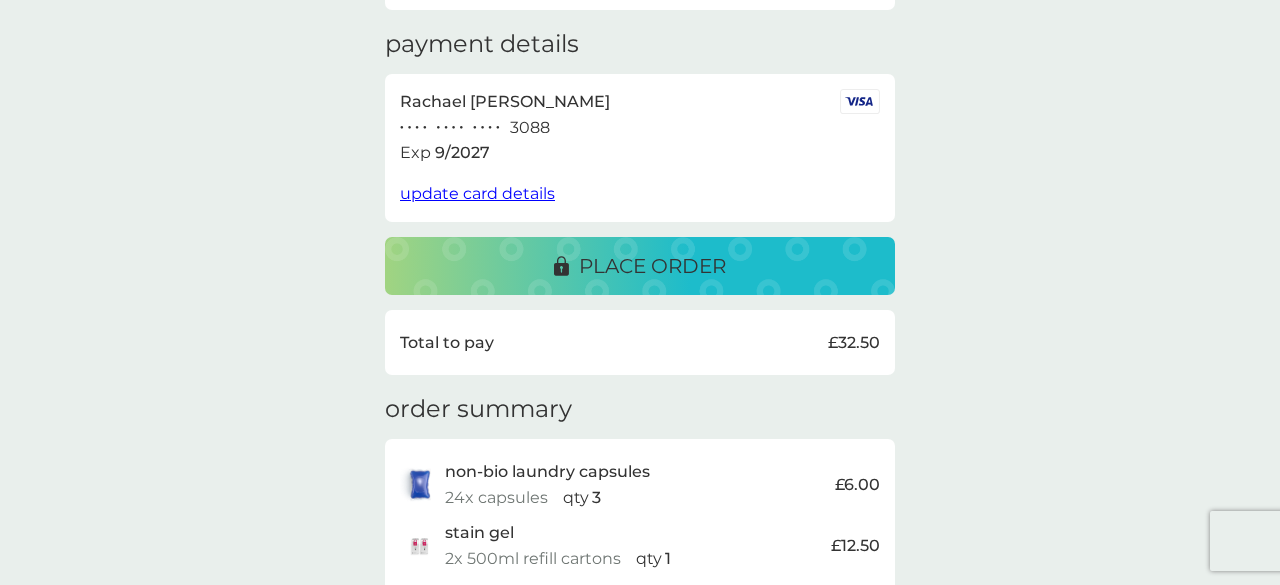 click on "place order" at bounding box center (640, 266) 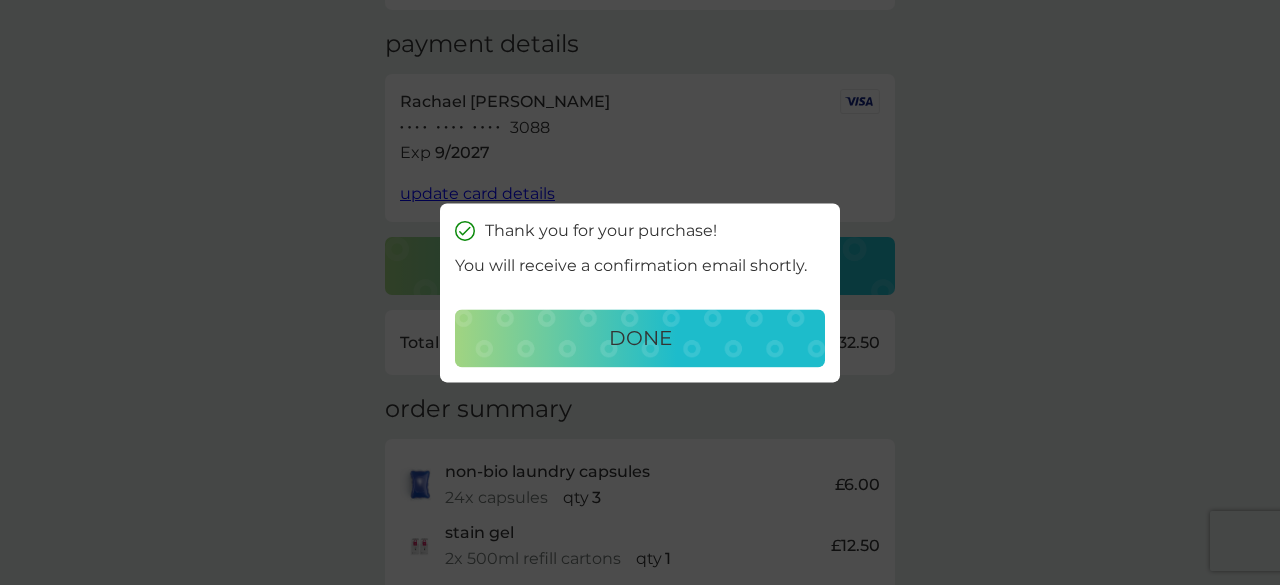 click on "done" at bounding box center (640, 338) 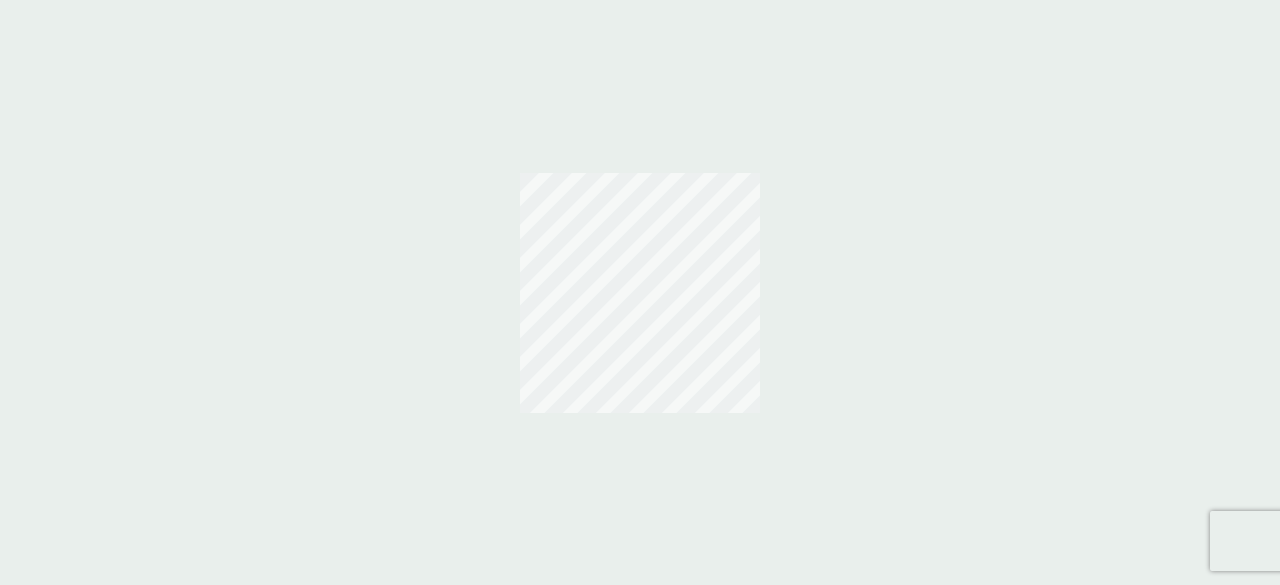 scroll, scrollTop: 0, scrollLeft: 0, axis: both 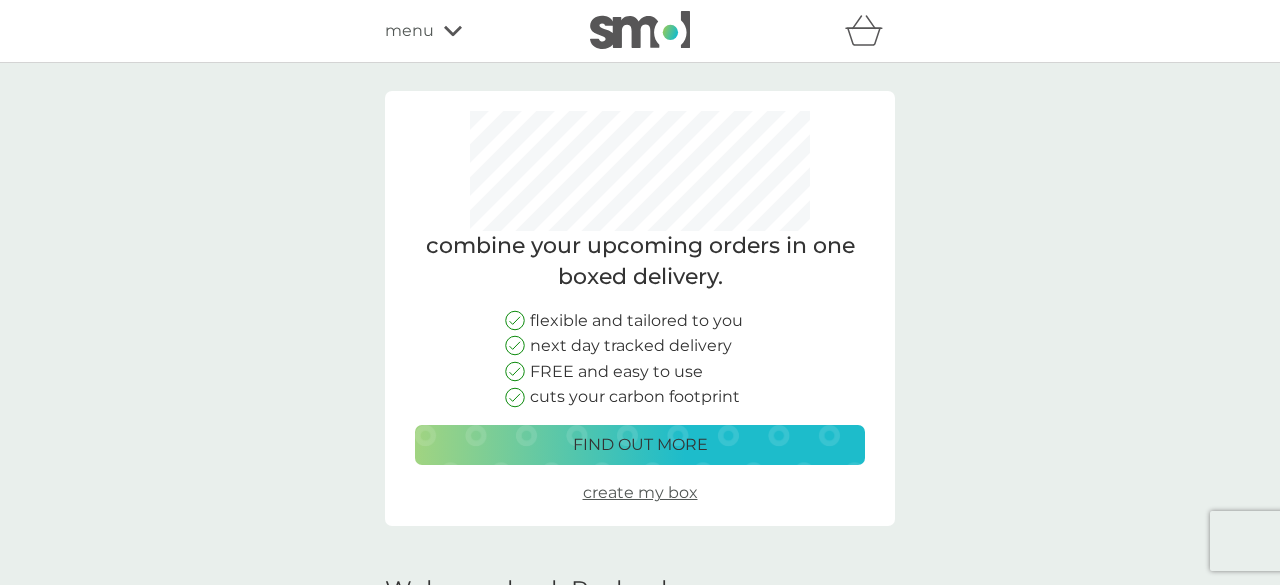 click on "menu" at bounding box center [409, 31] 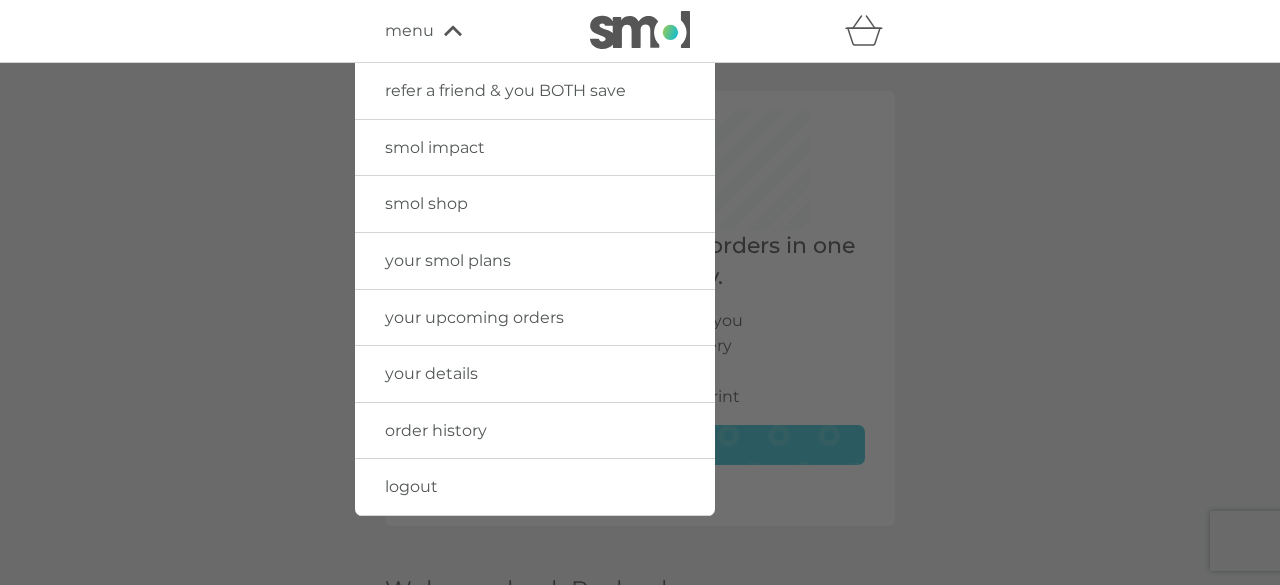 click on "your smol plans" at bounding box center [448, 260] 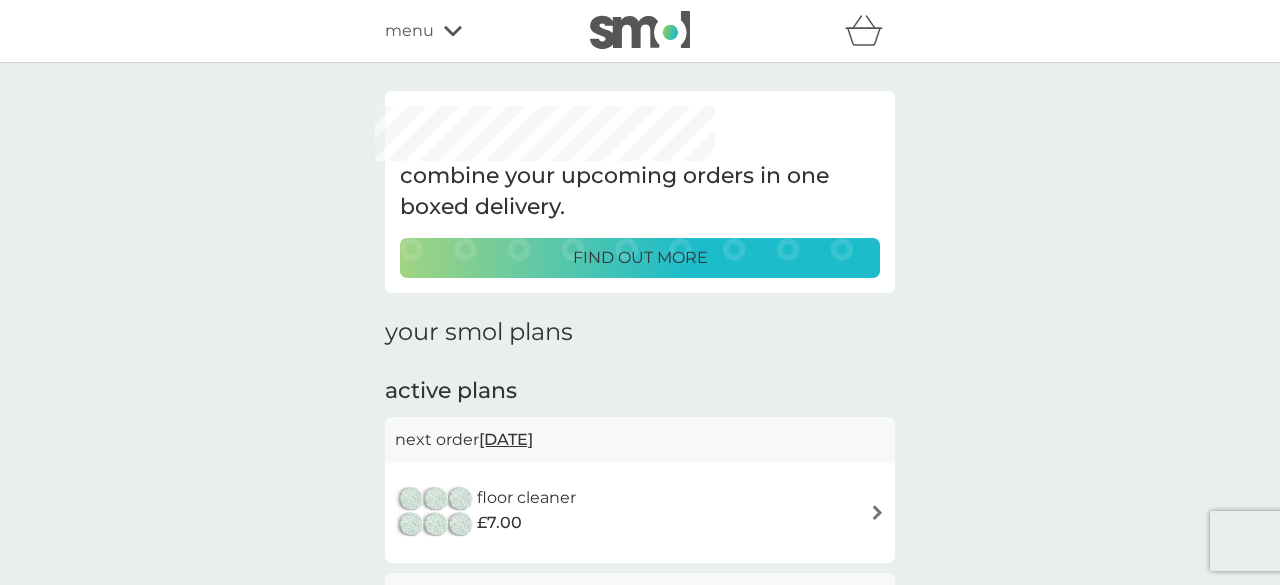 click on "26 Jul 2025" at bounding box center [506, 439] 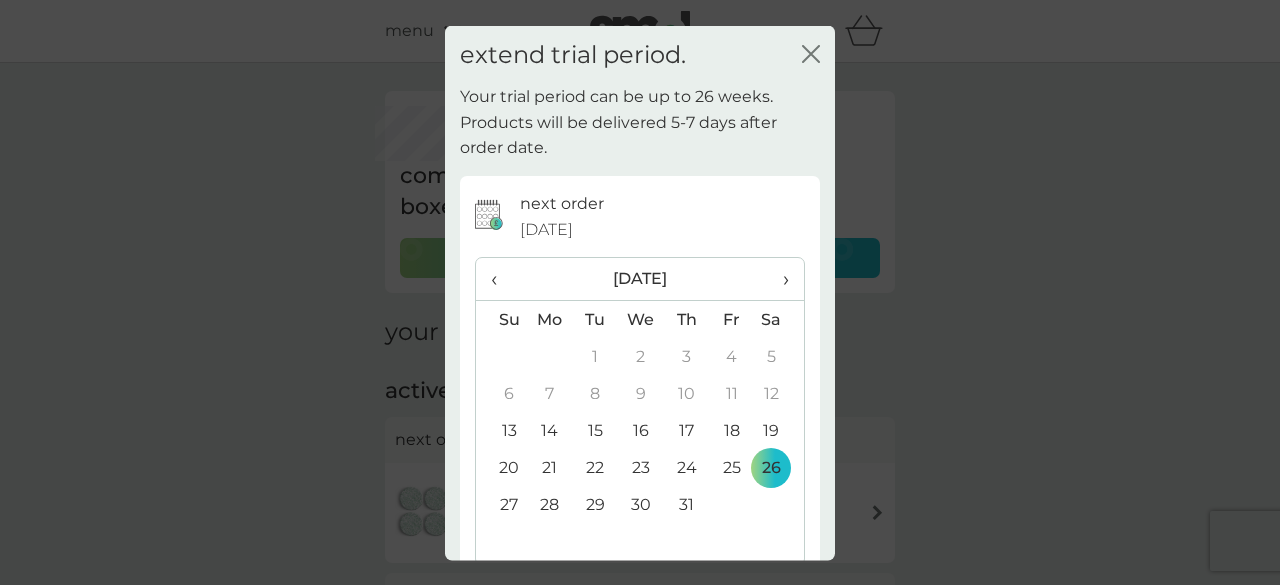 click on "›" at bounding box center [779, 279] 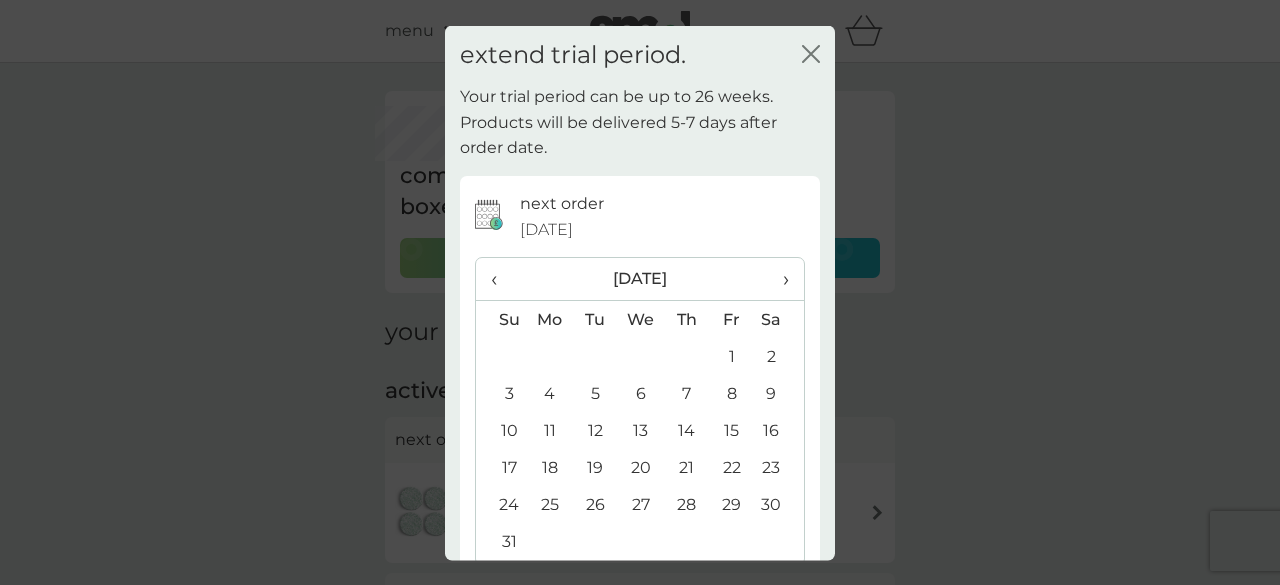 click on "›" at bounding box center [779, 279] 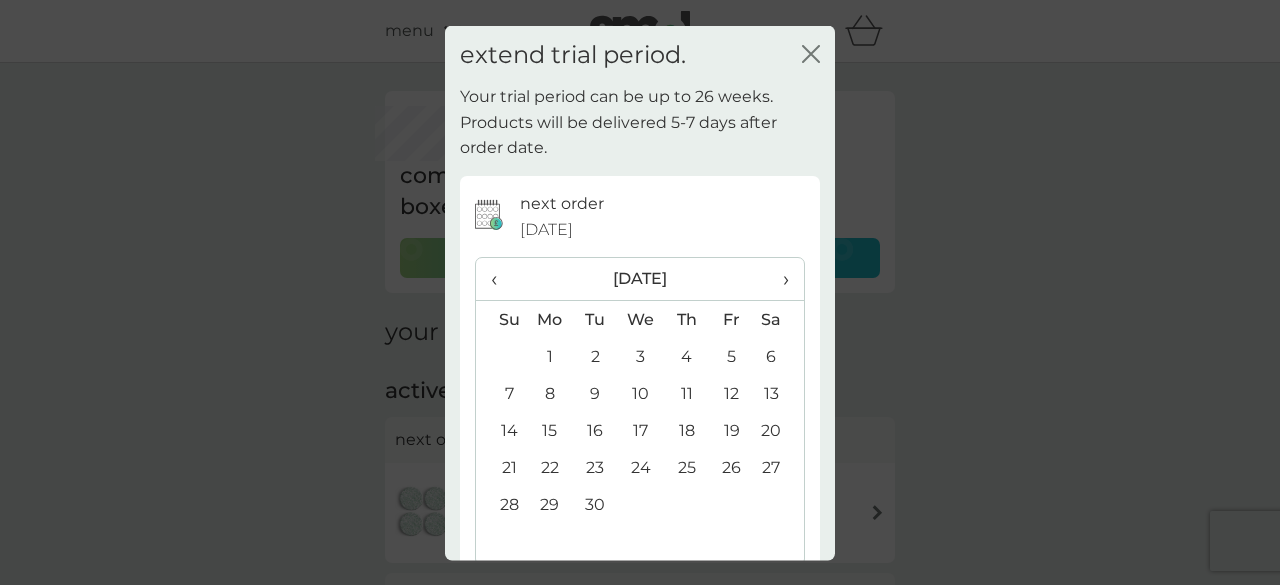 click on "›" at bounding box center [779, 279] 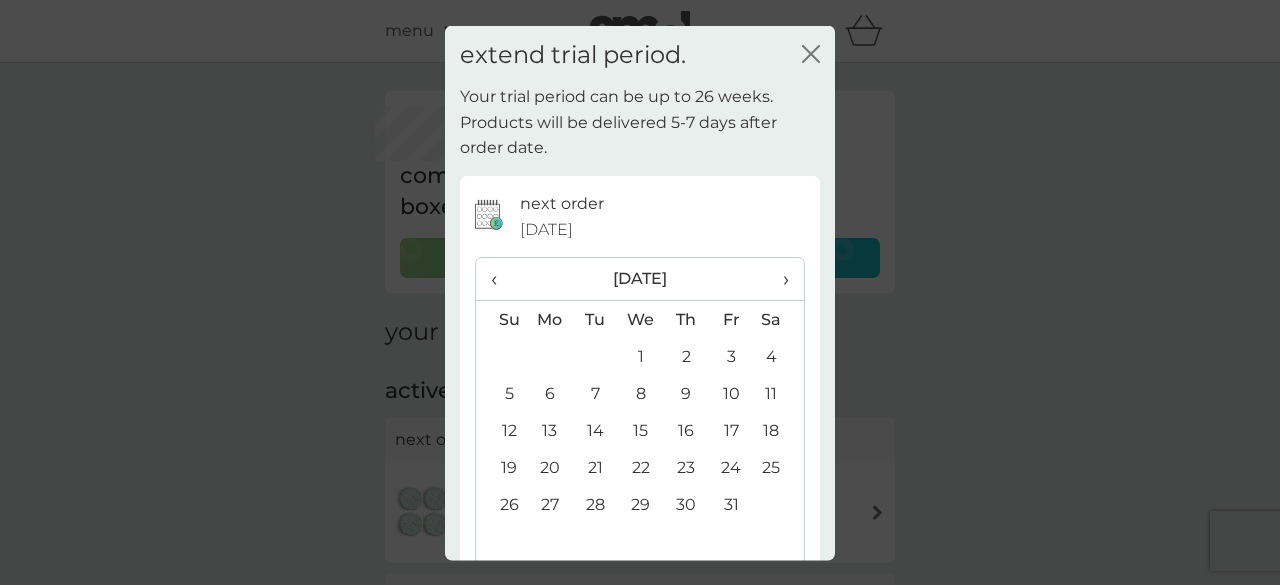 click on "17" at bounding box center (731, 430) 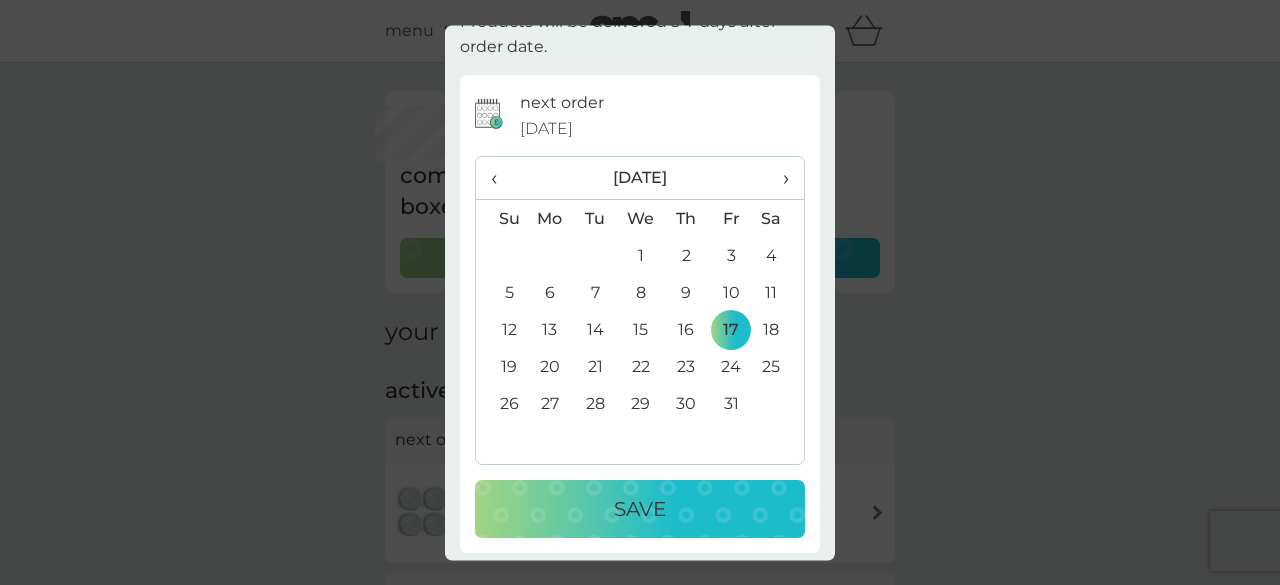 scroll, scrollTop: 107, scrollLeft: 0, axis: vertical 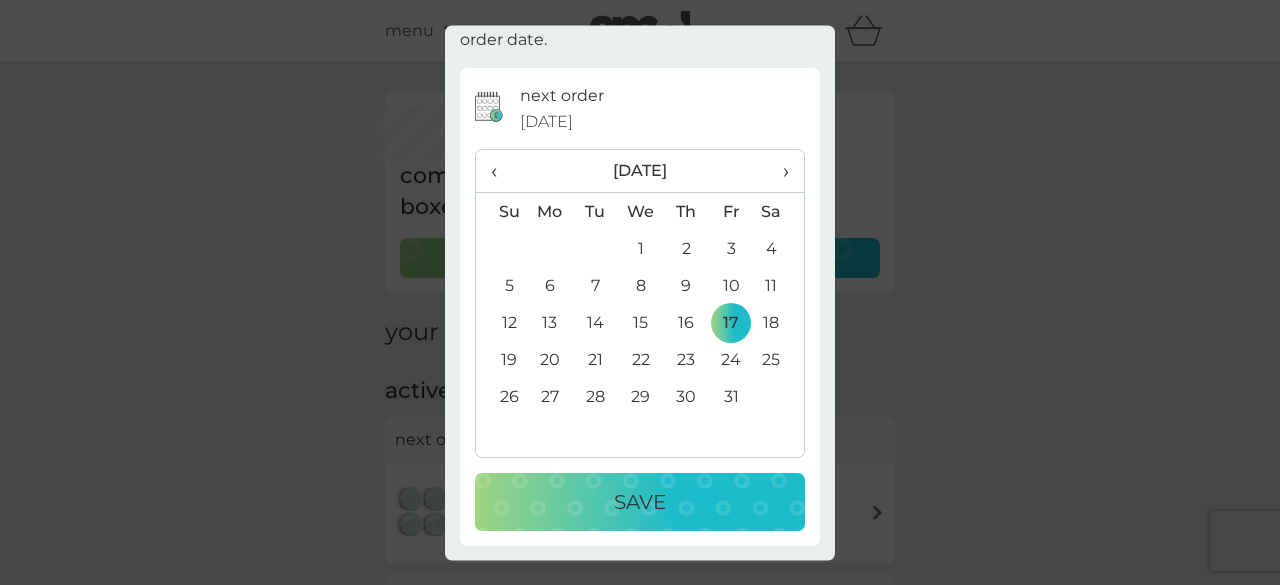 click on "Save" at bounding box center (640, 503) 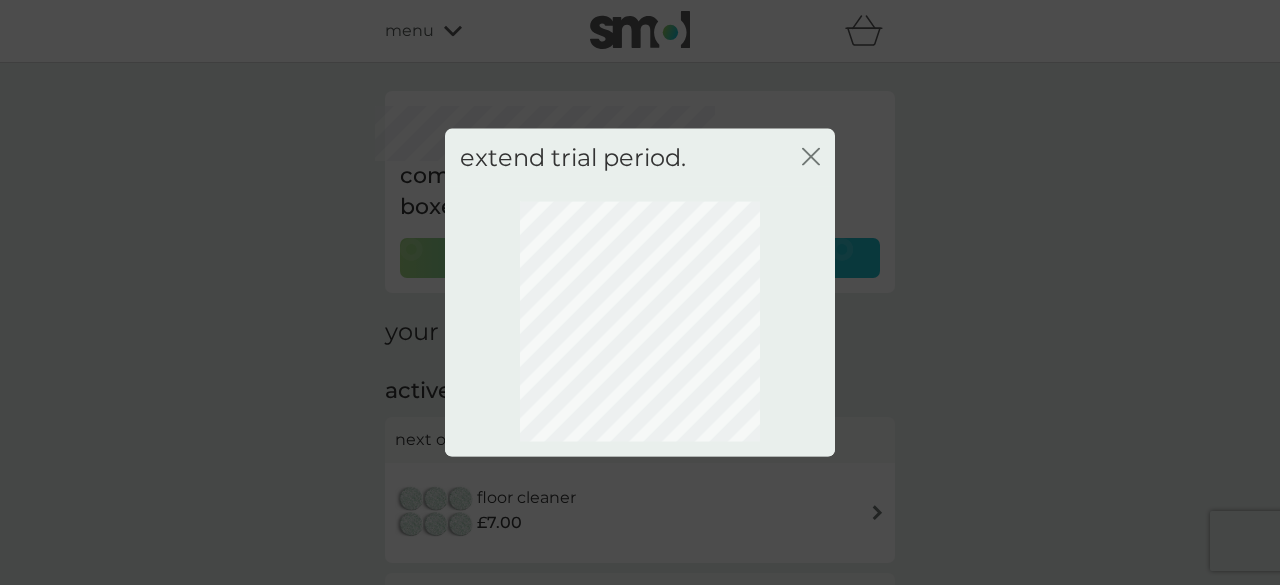 scroll, scrollTop: 0, scrollLeft: 0, axis: both 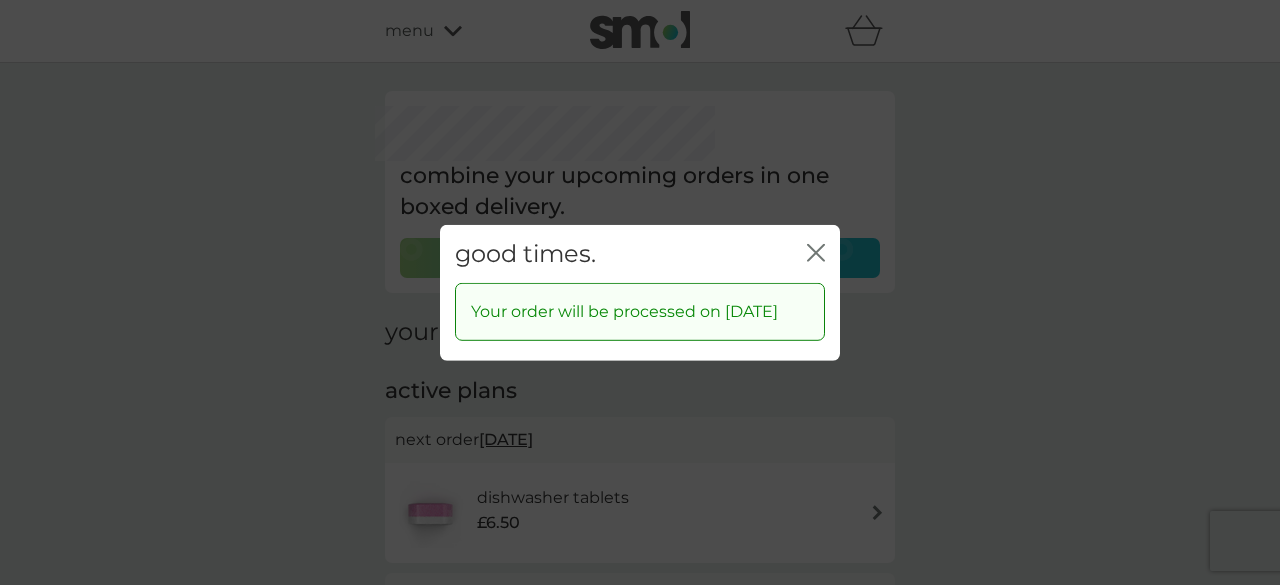 click 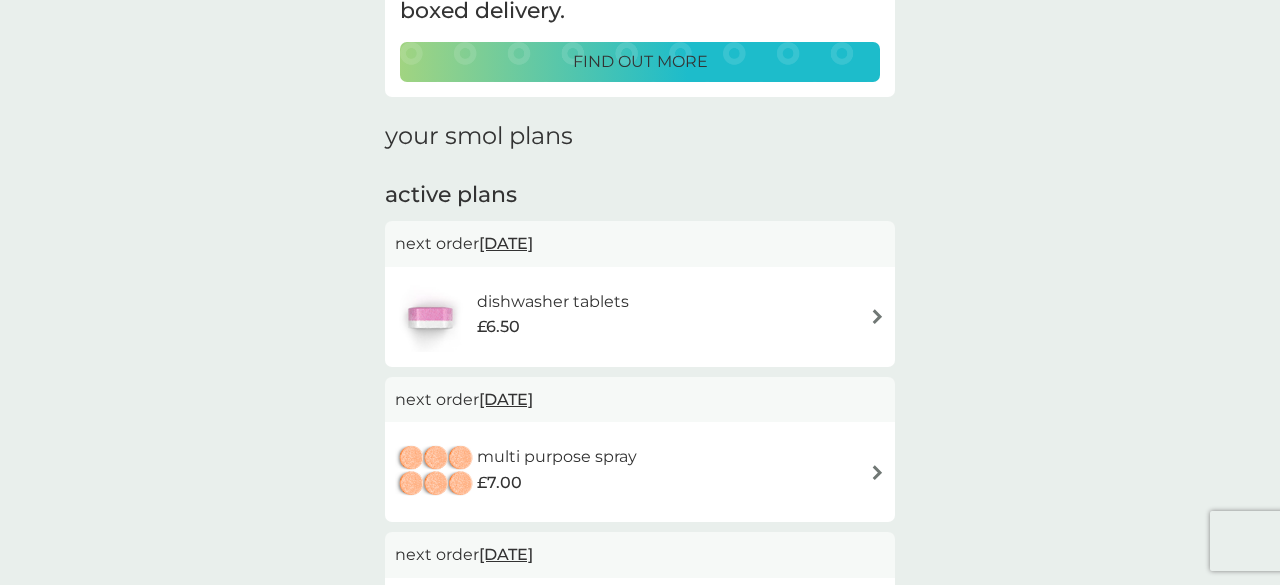 scroll, scrollTop: 200, scrollLeft: 0, axis: vertical 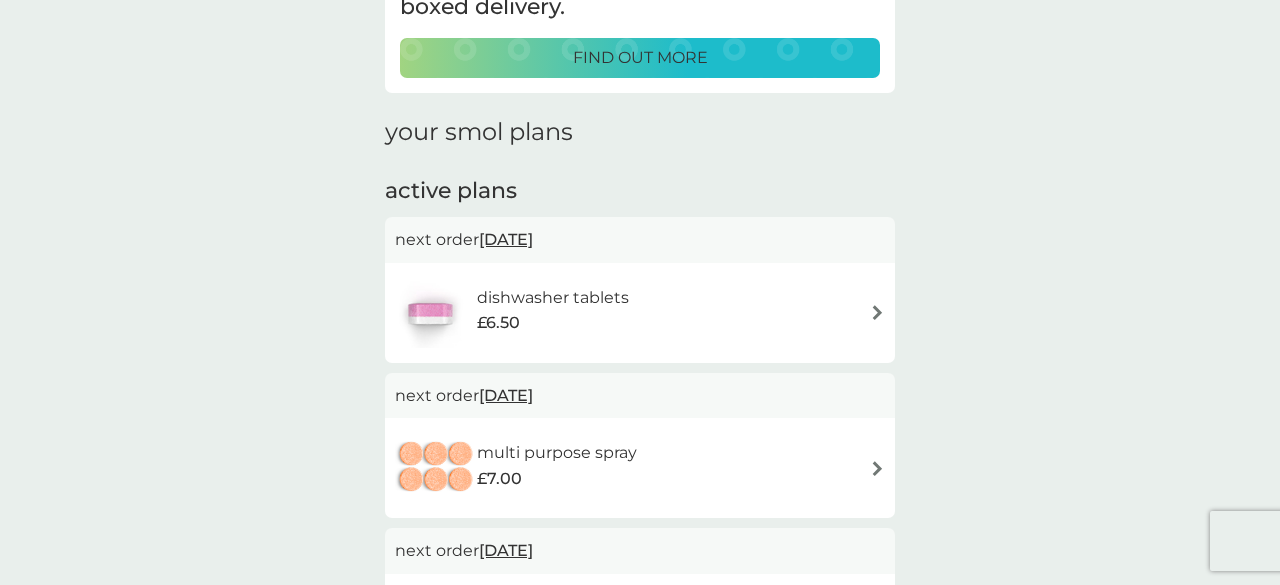 click at bounding box center (877, 312) 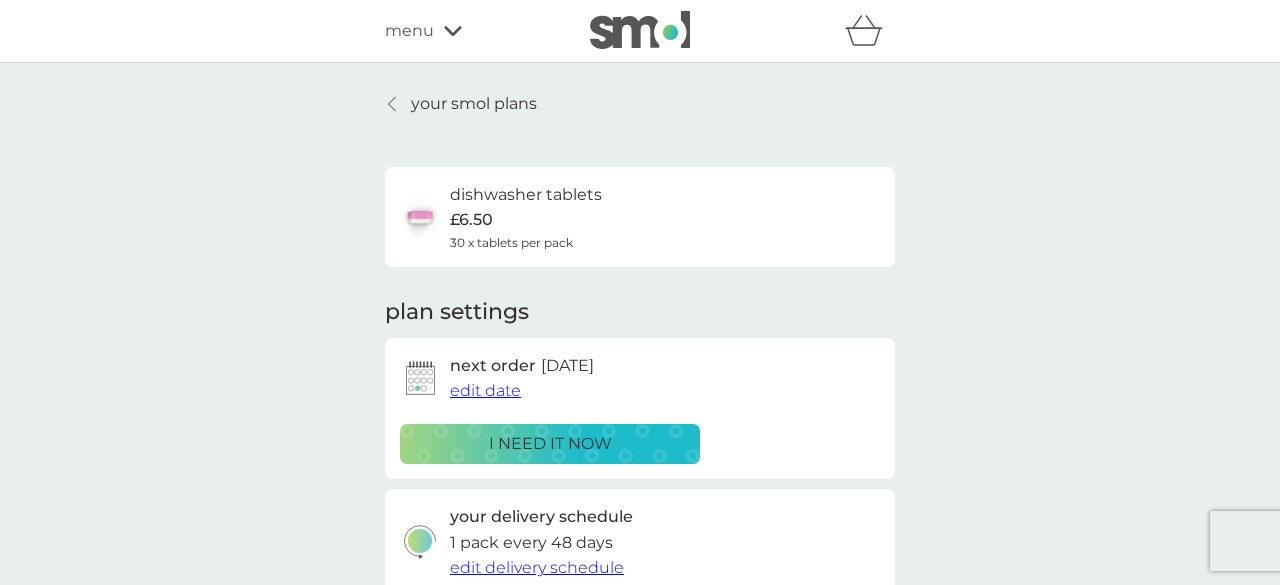 click on "edit date" at bounding box center [485, 390] 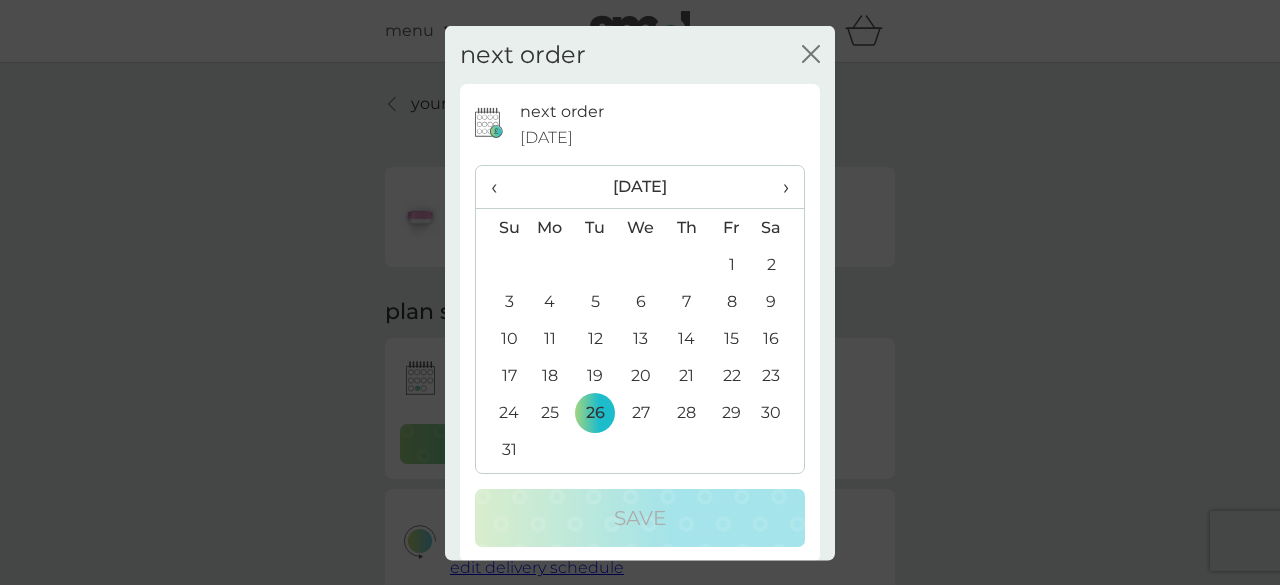 click on "4" at bounding box center [550, 301] 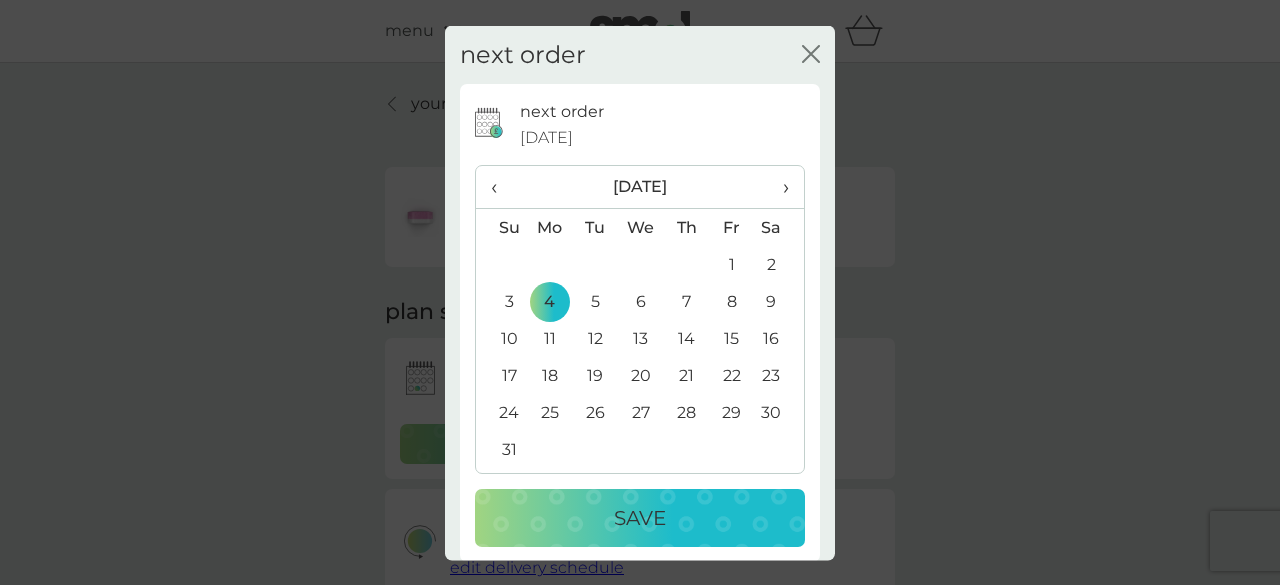 click on "Save" at bounding box center [640, 518] 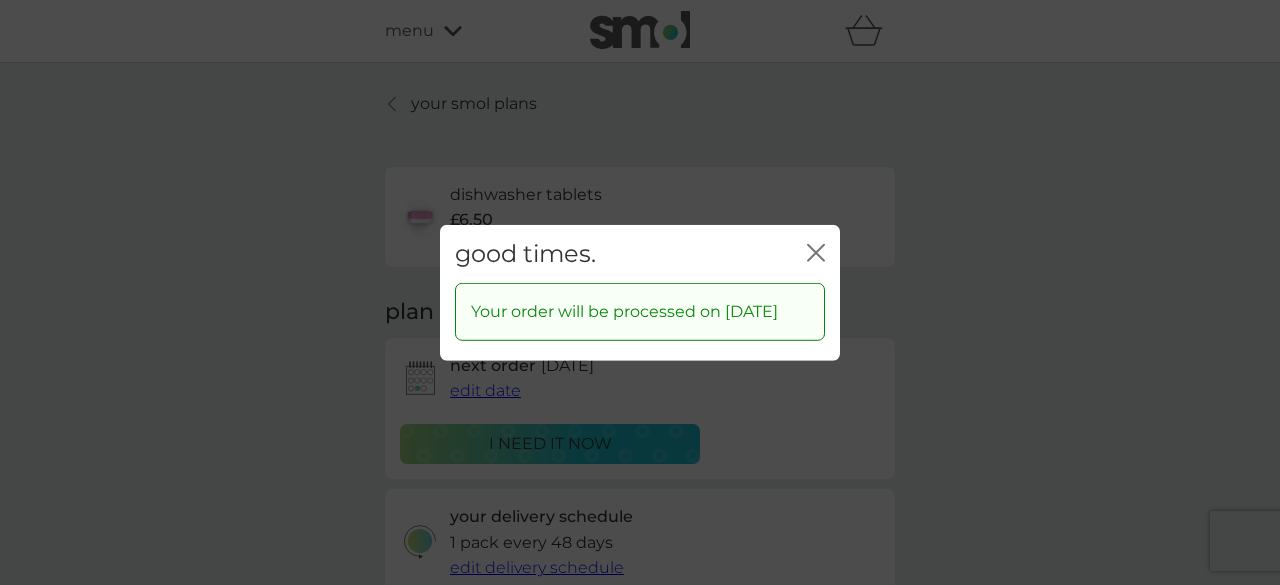 click on "close" 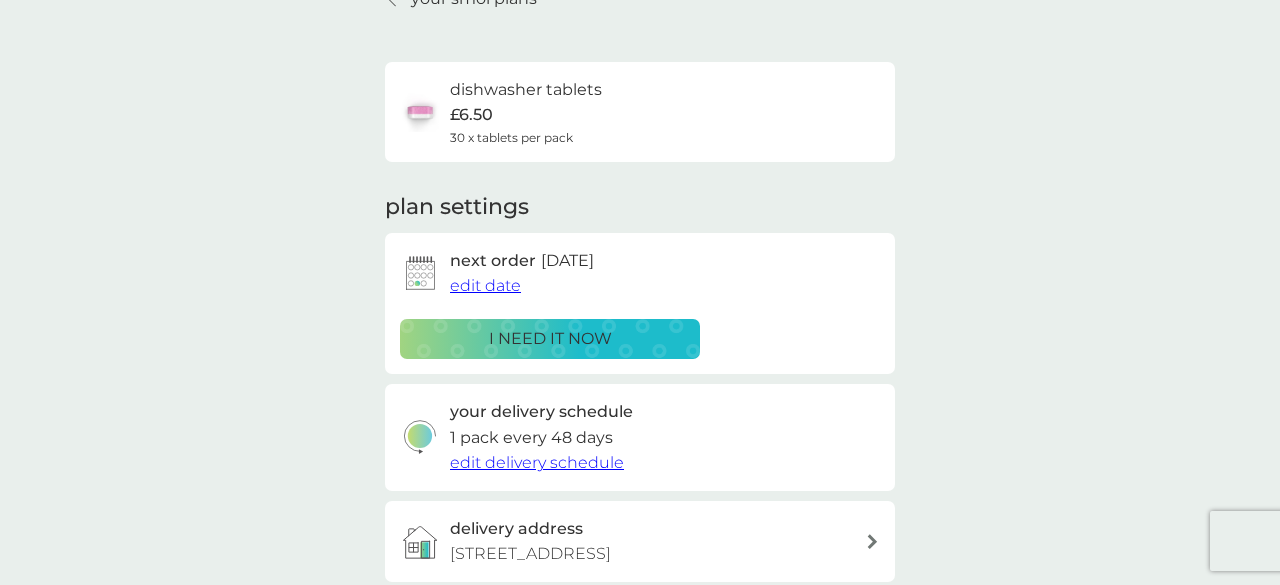 scroll, scrollTop: 114, scrollLeft: 0, axis: vertical 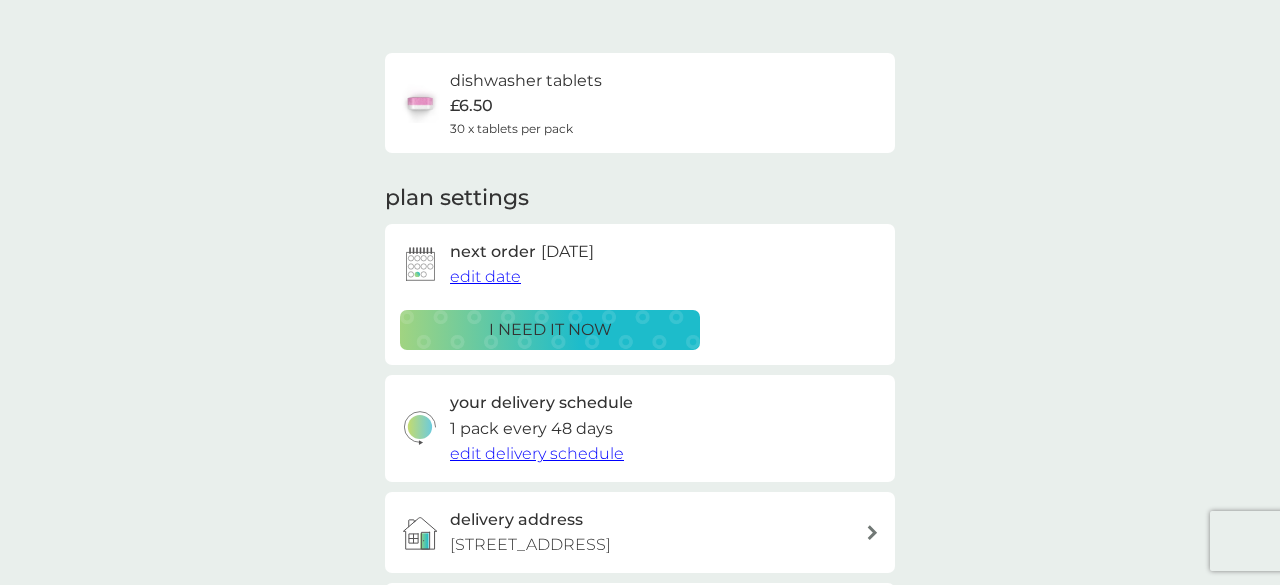 click on "edit delivery schedule" at bounding box center [537, 453] 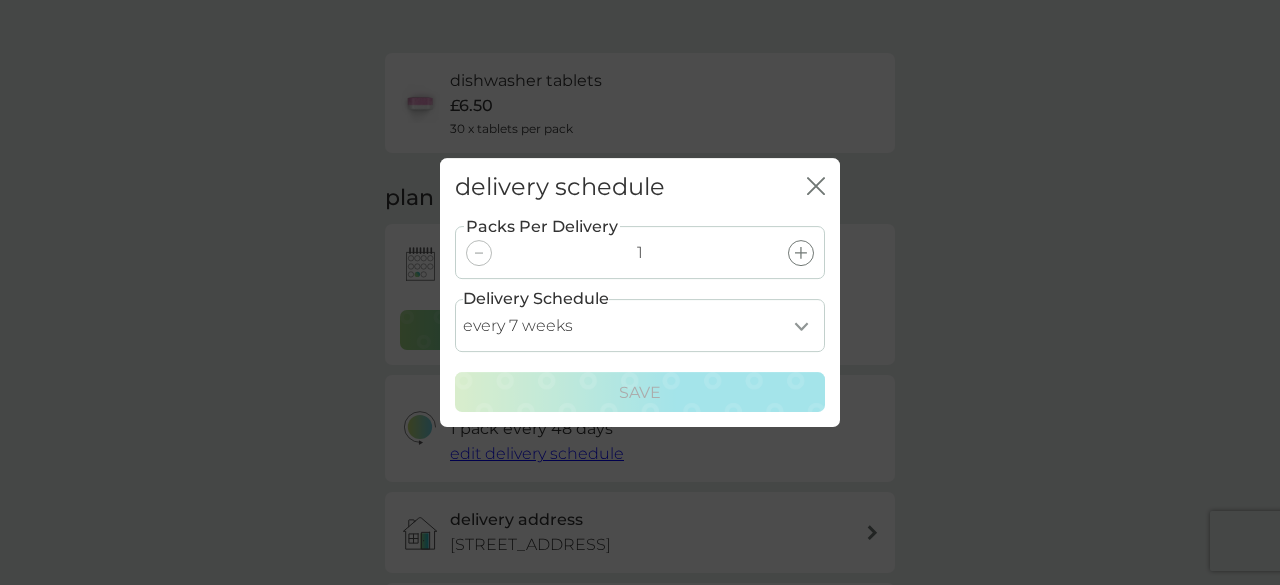 click on "every 1 week every 2 weeks every 3 weeks every 4 weeks every 5 weeks every 6 weeks every 7 weeks every 8 weeks every 9 weeks every 10 weeks every 11 weeks every 12 weeks every 13 weeks every 14 weeks every 15 weeks every 16 weeks every 17 weeks" at bounding box center (640, 325) 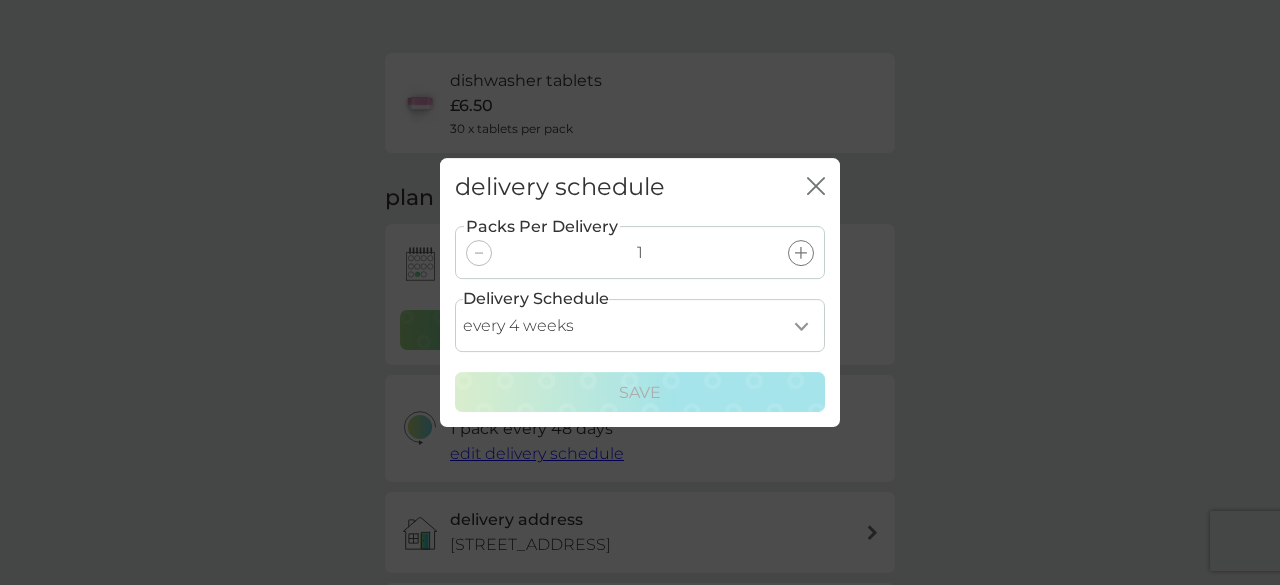 click on "every 1 week every 2 weeks every 3 weeks every 4 weeks every 5 weeks every 6 weeks every 7 weeks every 8 weeks every 9 weeks every 10 weeks every 11 weeks every 12 weeks every 13 weeks every 14 weeks every 15 weeks every 16 weeks every 17 weeks" at bounding box center [640, 325] 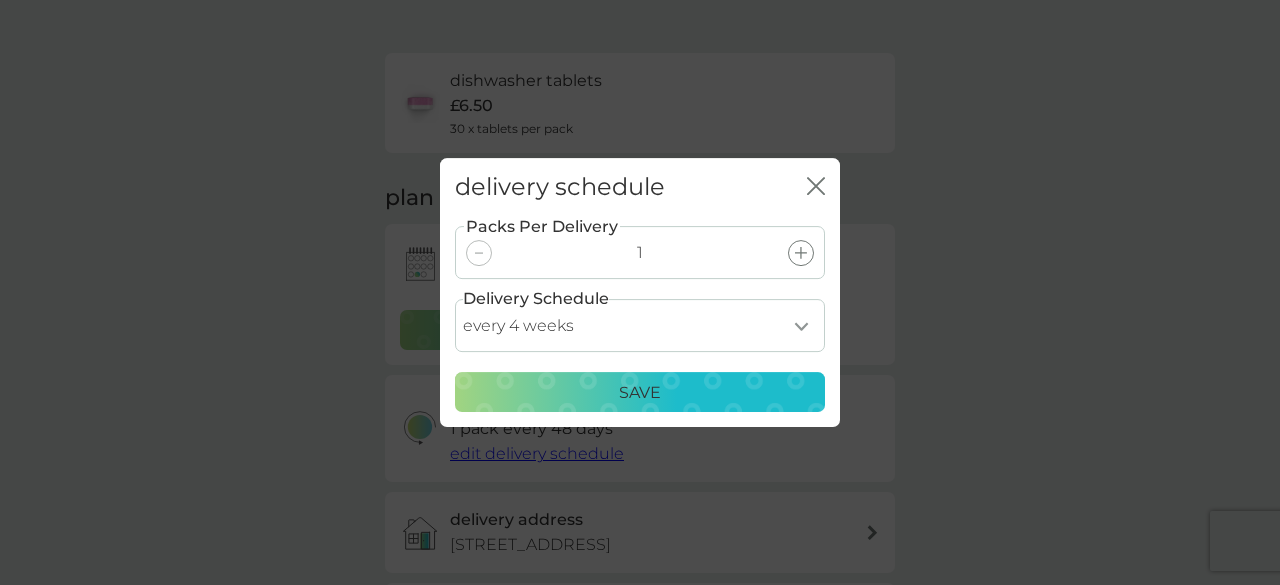 click on "every 1 week every 2 weeks every 3 weeks every 4 weeks every 5 weeks every 6 weeks every 7 weeks every 8 weeks every 9 weeks every 10 weeks every 11 weeks every 12 weeks every 13 weeks every 14 weeks every 15 weeks every 16 weeks every 17 weeks" at bounding box center (640, 325) 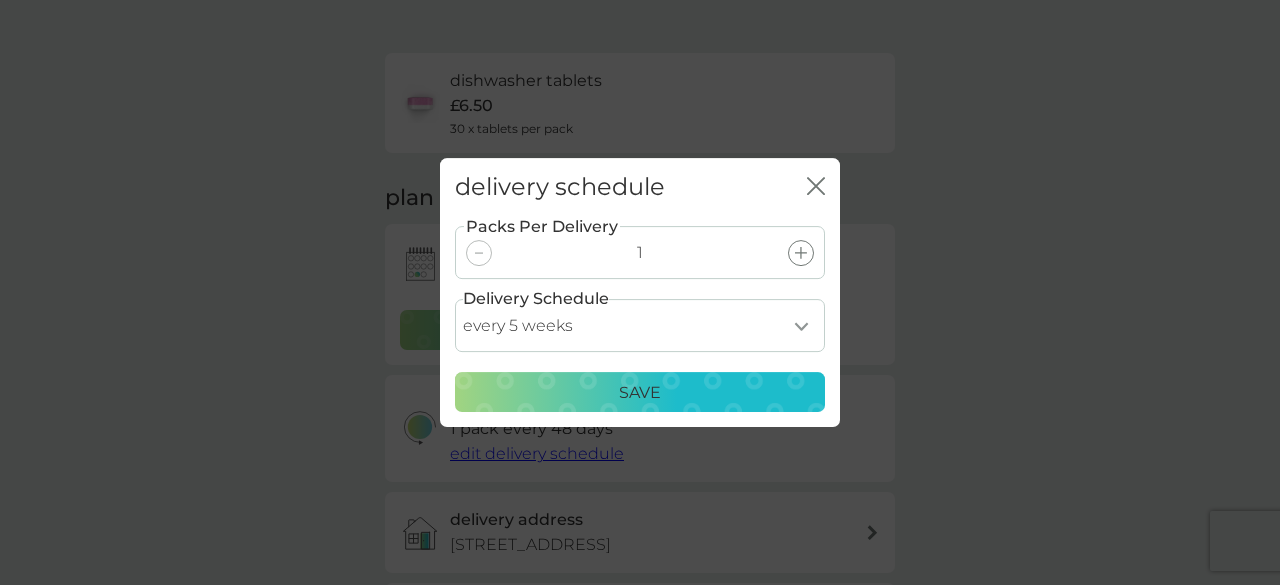 click on "every 1 week every 2 weeks every 3 weeks every 4 weeks every 5 weeks every 6 weeks every 7 weeks every 8 weeks every 9 weeks every 10 weeks every 11 weeks every 12 weeks every 13 weeks every 14 weeks every 15 weeks every 16 weeks every 17 weeks" at bounding box center [640, 325] 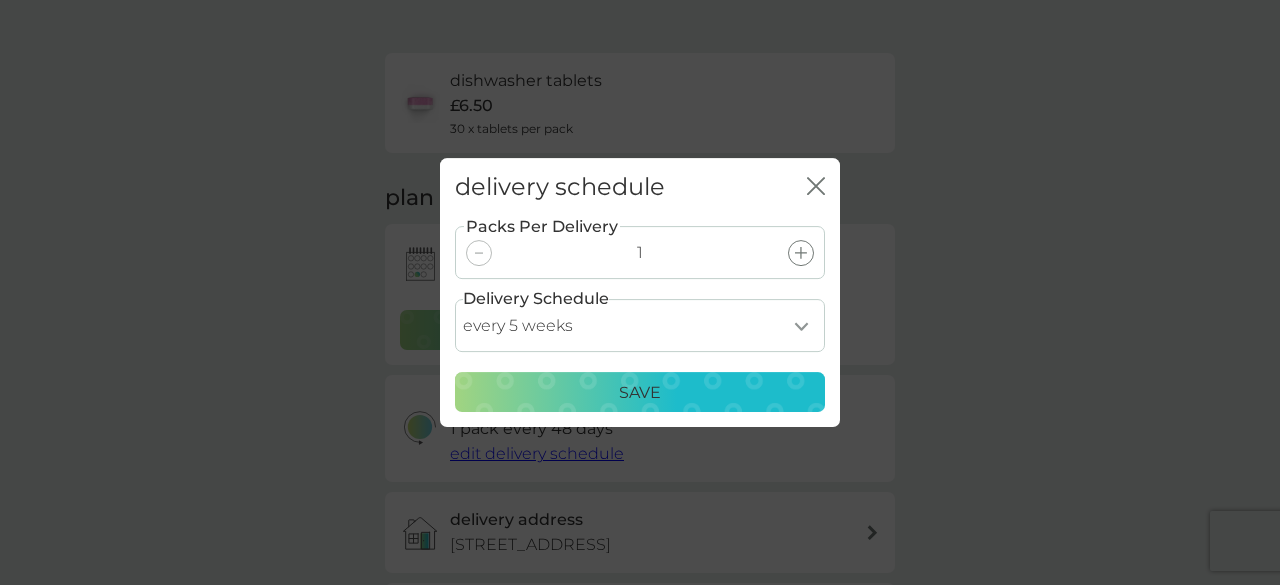 click on "Save" at bounding box center [640, 393] 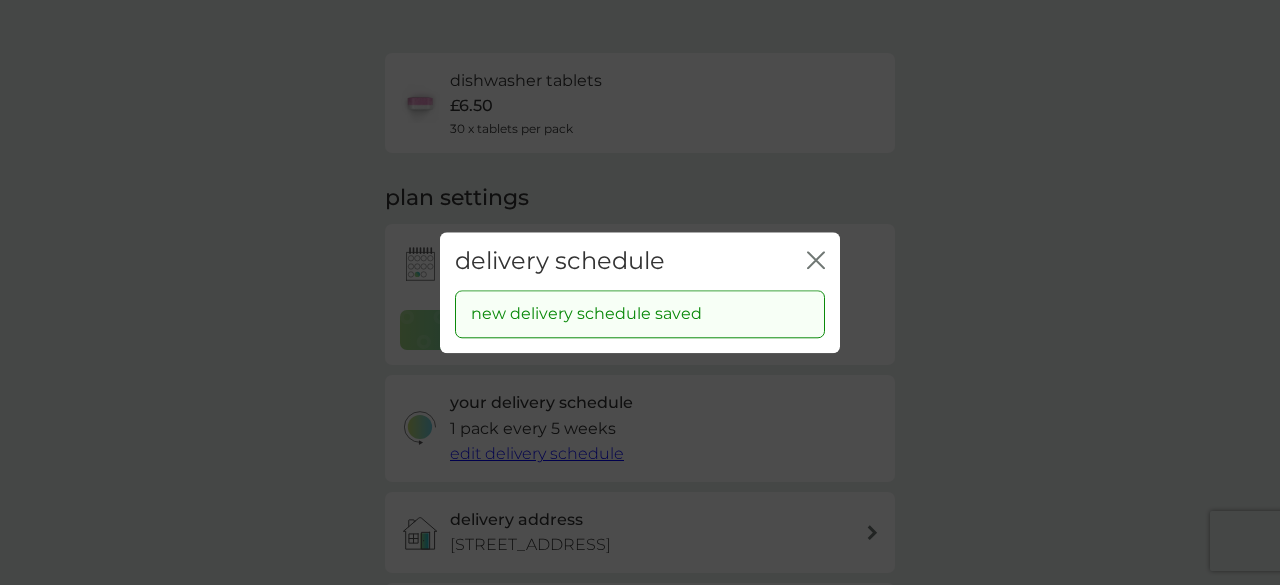 click on "close" 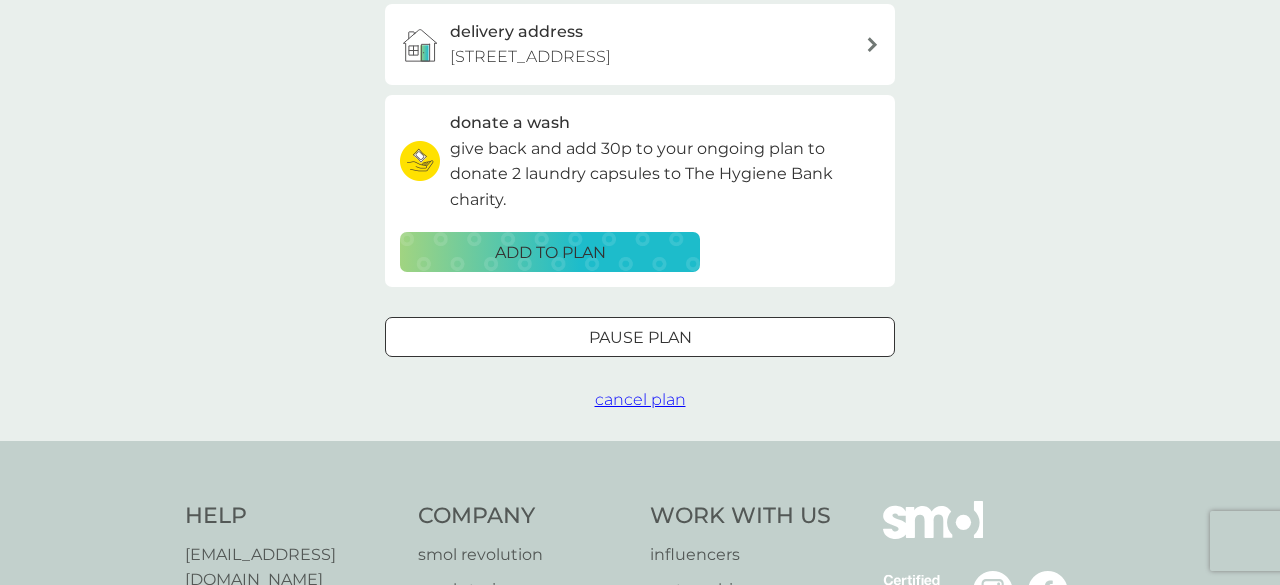 scroll, scrollTop: 0, scrollLeft: 0, axis: both 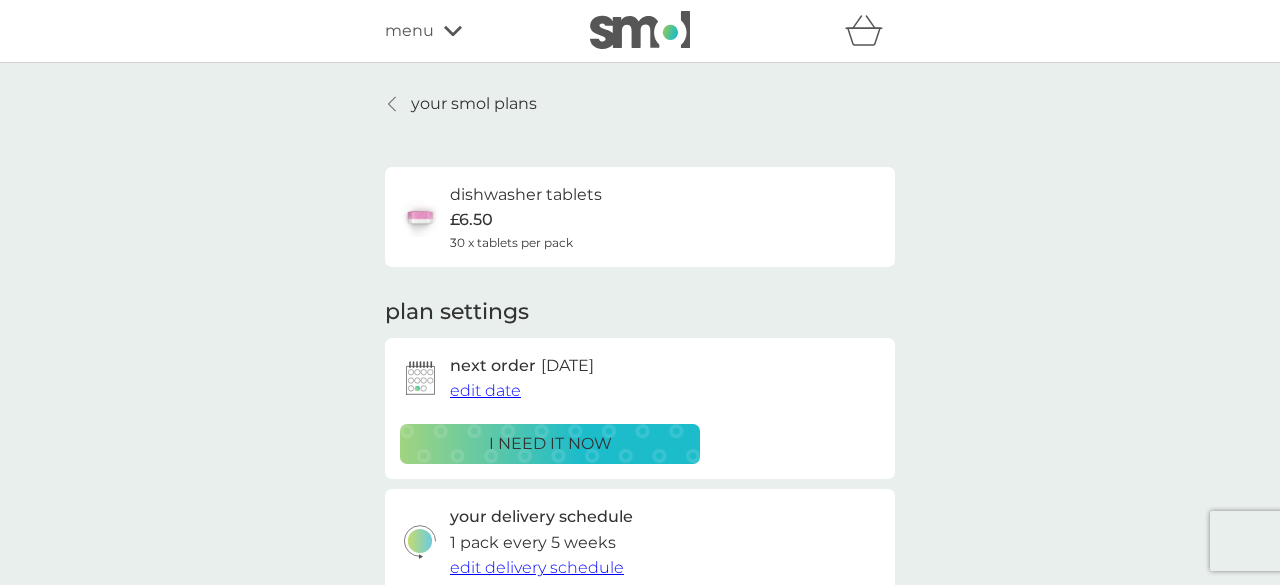 click on "your smol plans" at bounding box center (461, 104) 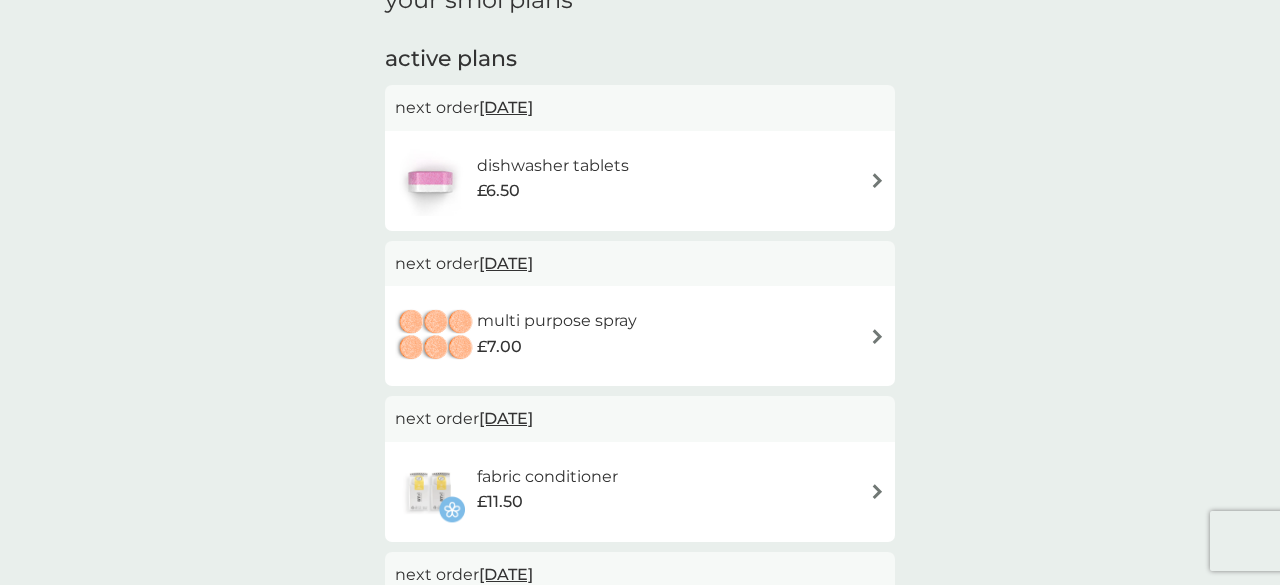 scroll, scrollTop: 334, scrollLeft: 0, axis: vertical 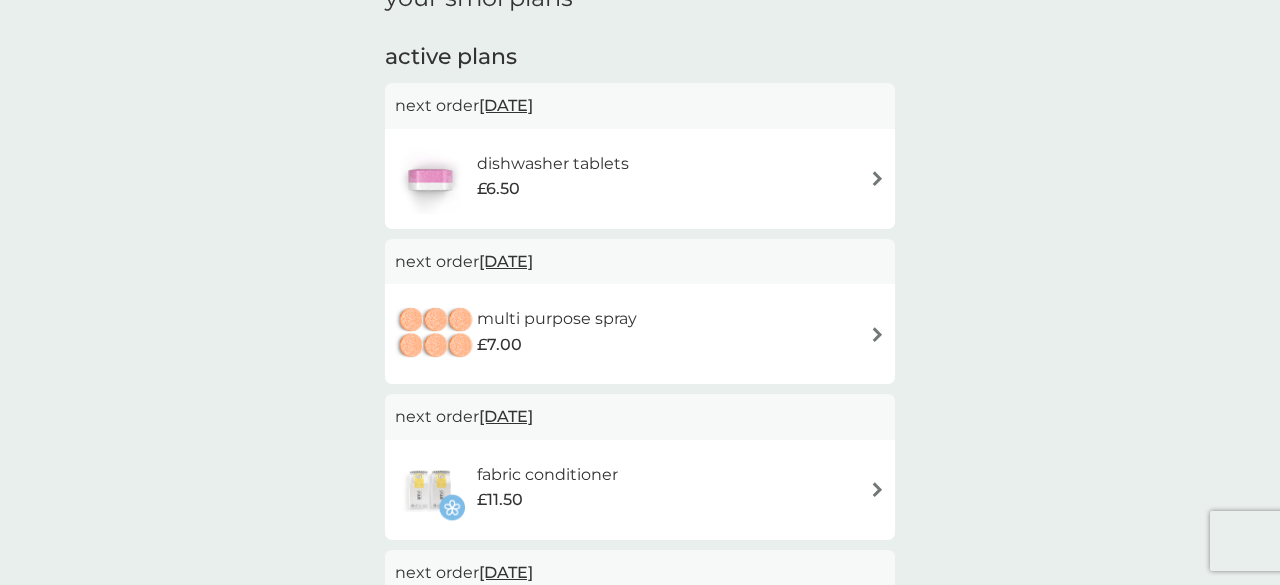 click on "28 Aug 2025" at bounding box center (506, 261) 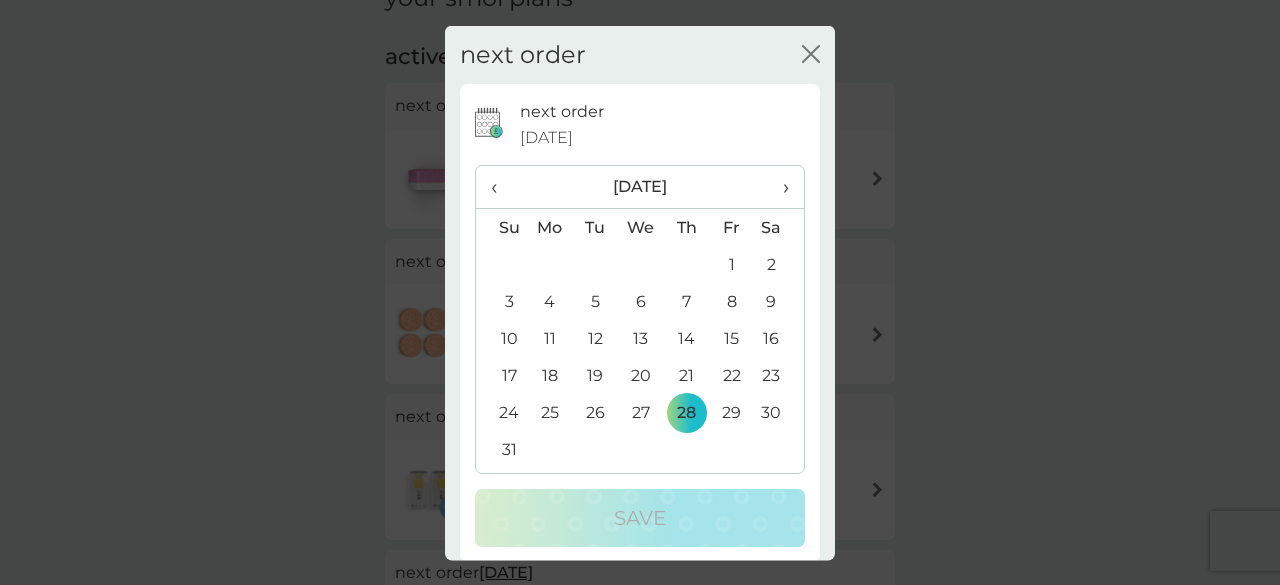 click on "›" at bounding box center (779, 187) 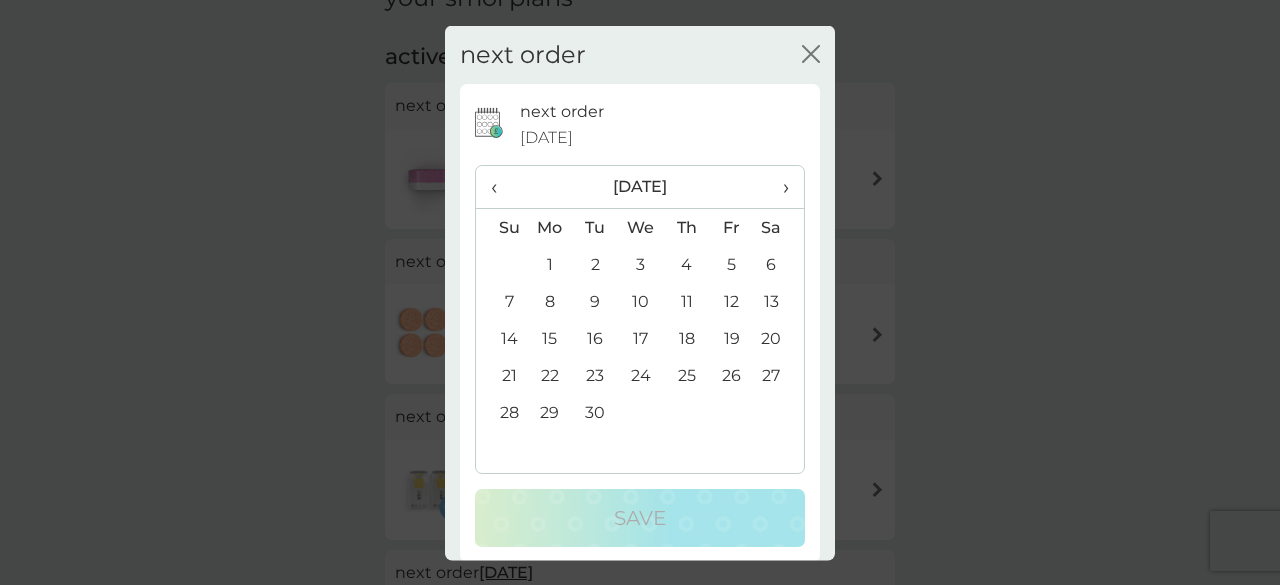 click on "›" at bounding box center (779, 187) 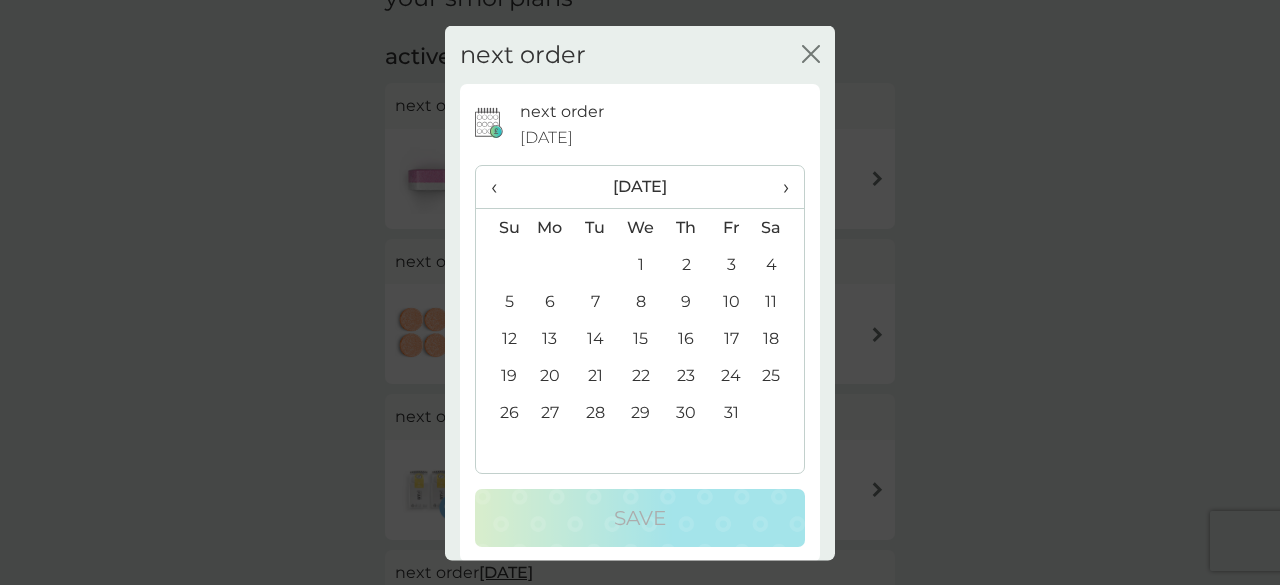 click on "17" at bounding box center [731, 338] 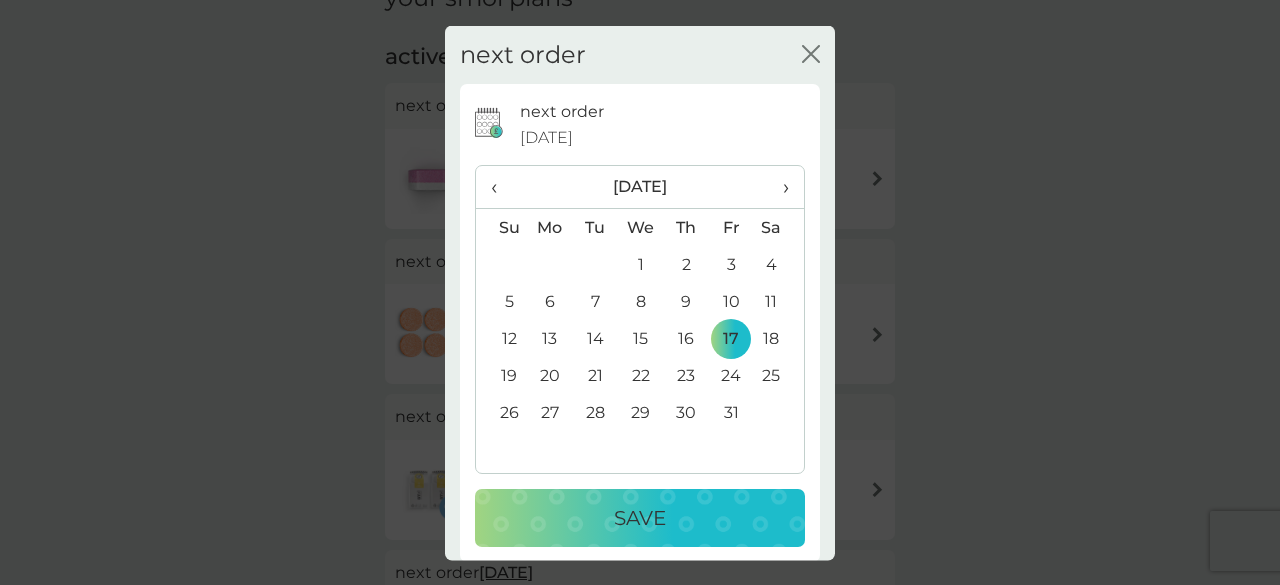 click on "Save" at bounding box center (640, 518) 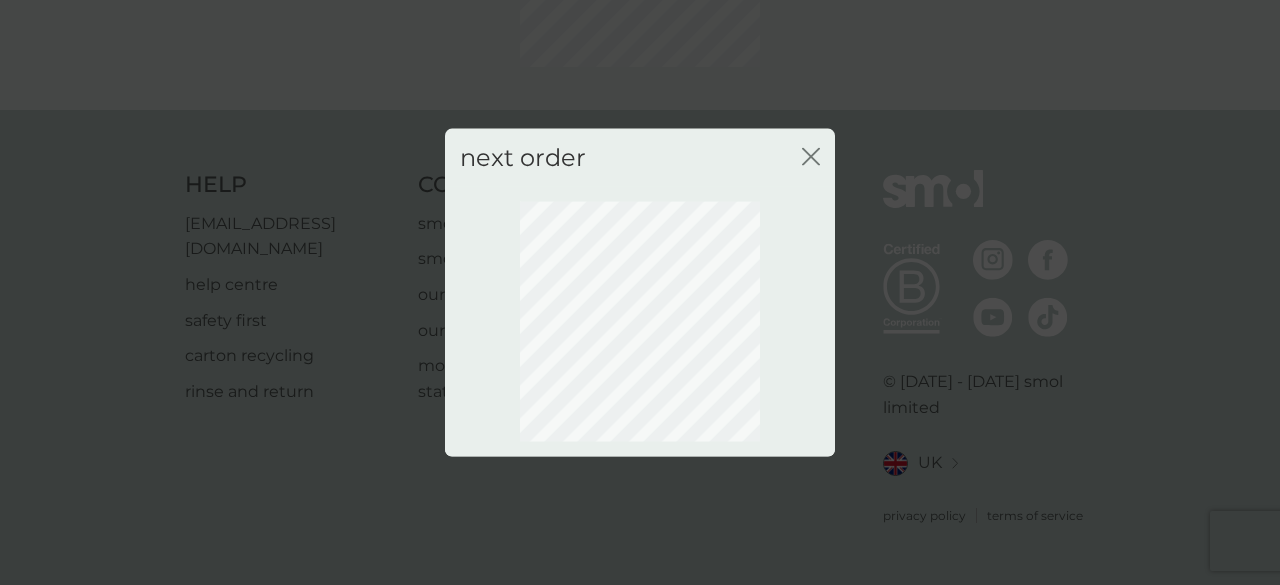 scroll, scrollTop: 255, scrollLeft: 0, axis: vertical 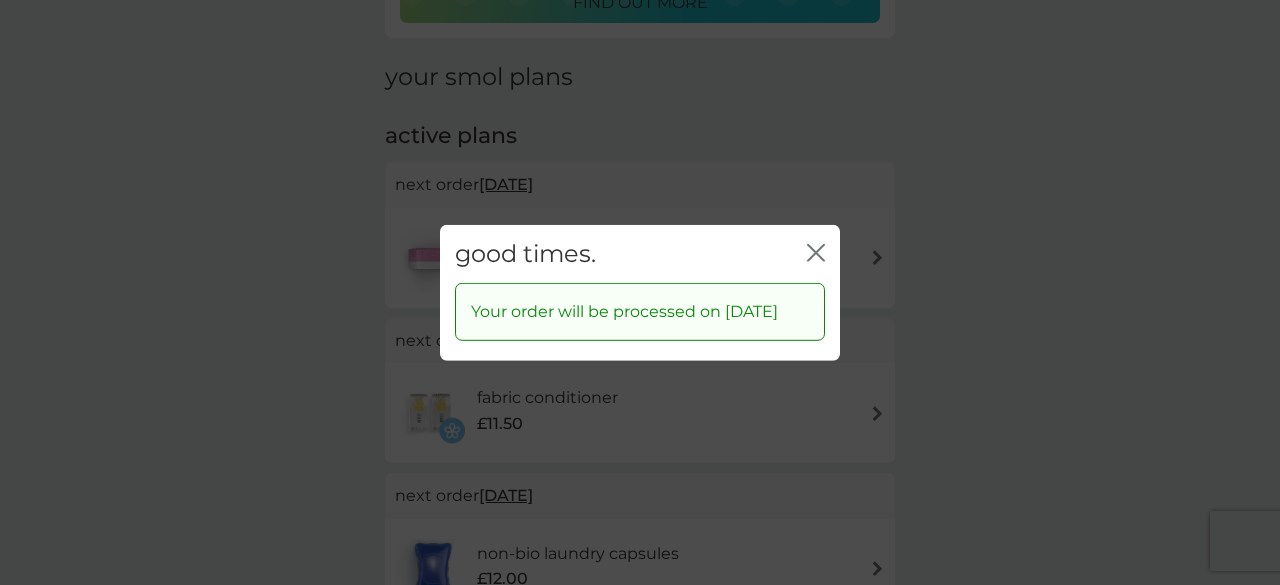 click on "close" 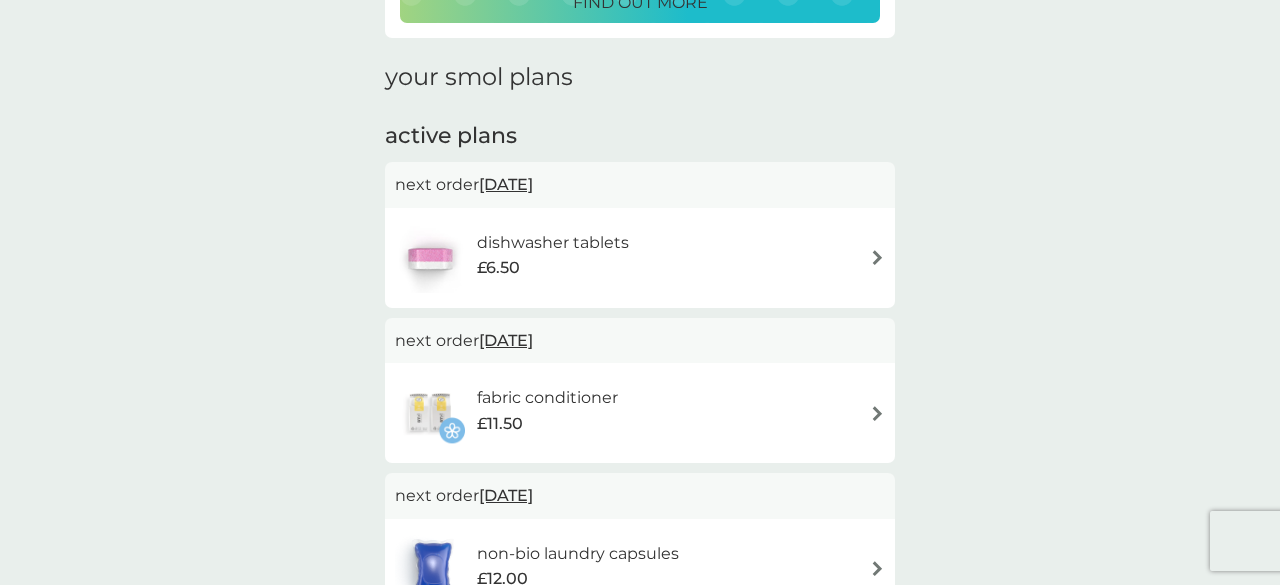 click on "5 Sep 2025" at bounding box center (506, 340) 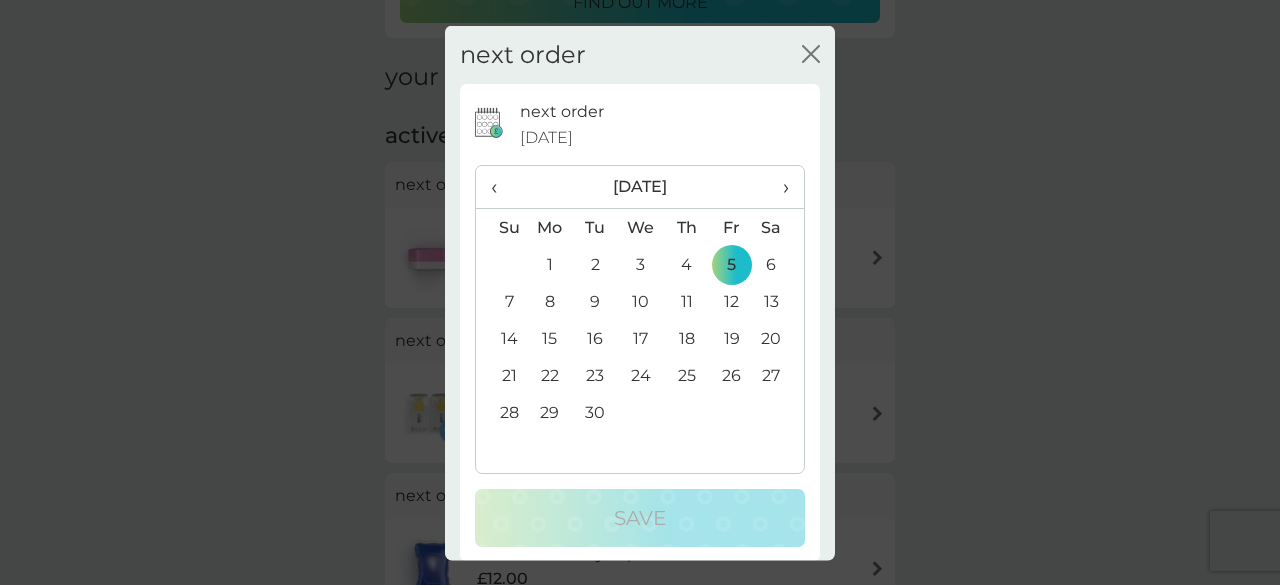 click on "›" at bounding box center (779, 187) 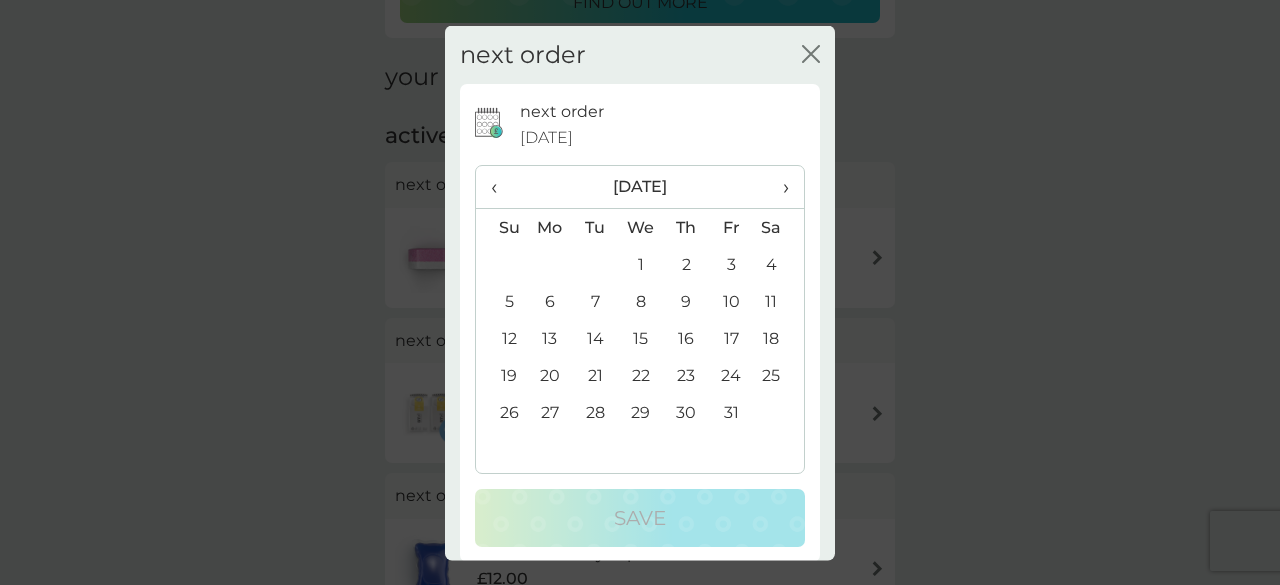 click on "17" at bounding box center [731, 338] 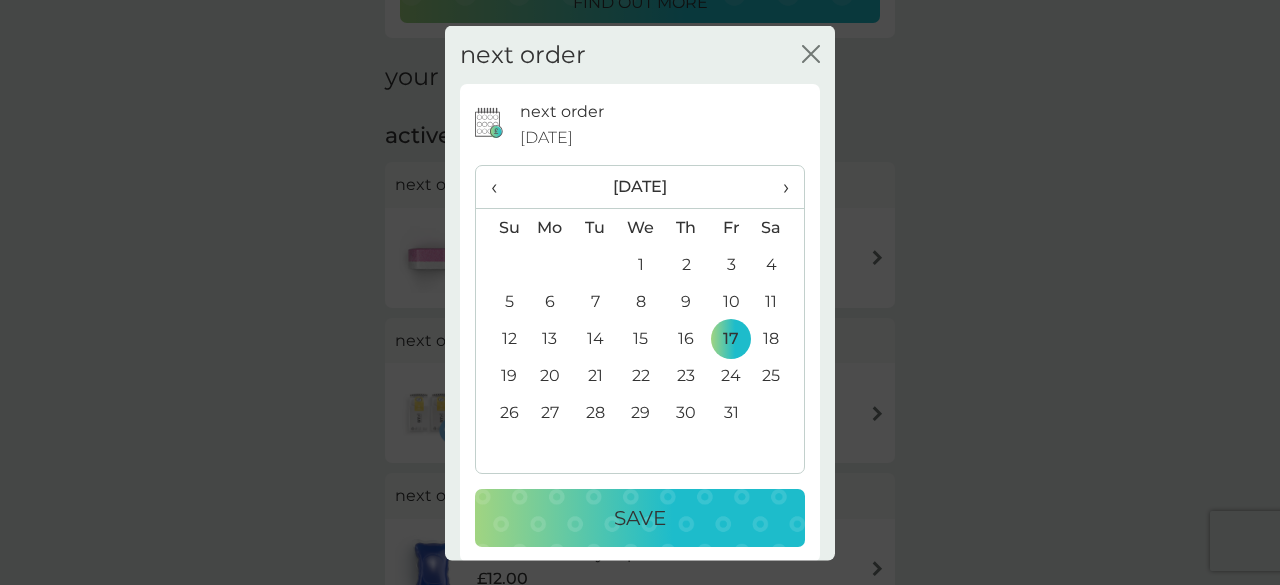 click on "Save" at bounding box center [640, 518] 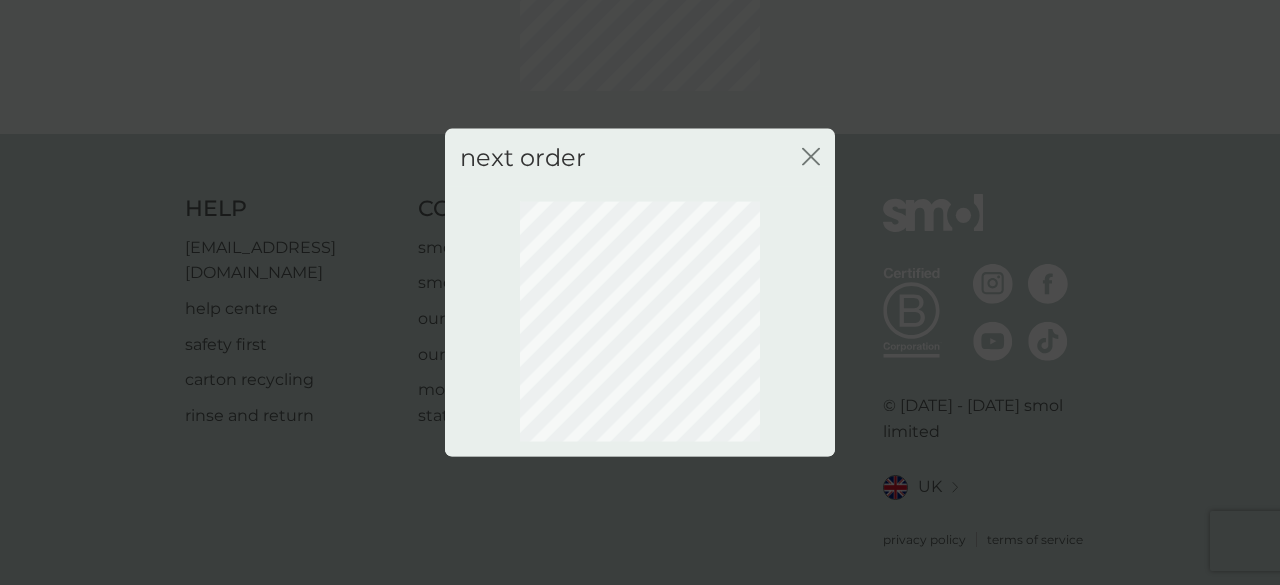 click 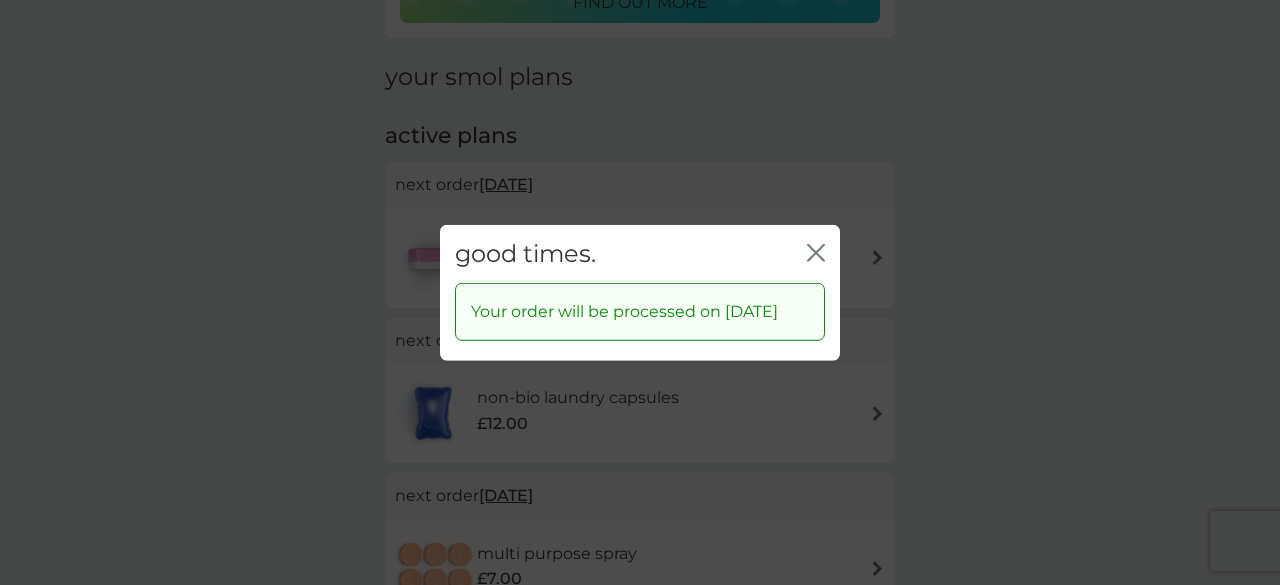click 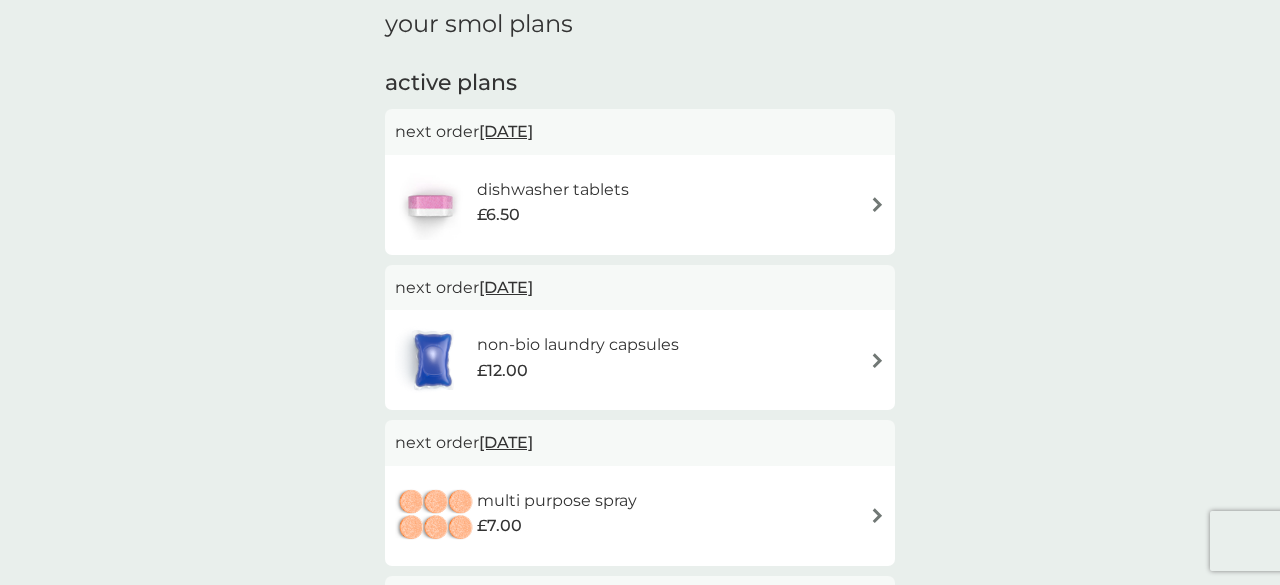 scroll, scrollTop: 318, scrollLeft: 0, axis: vertical 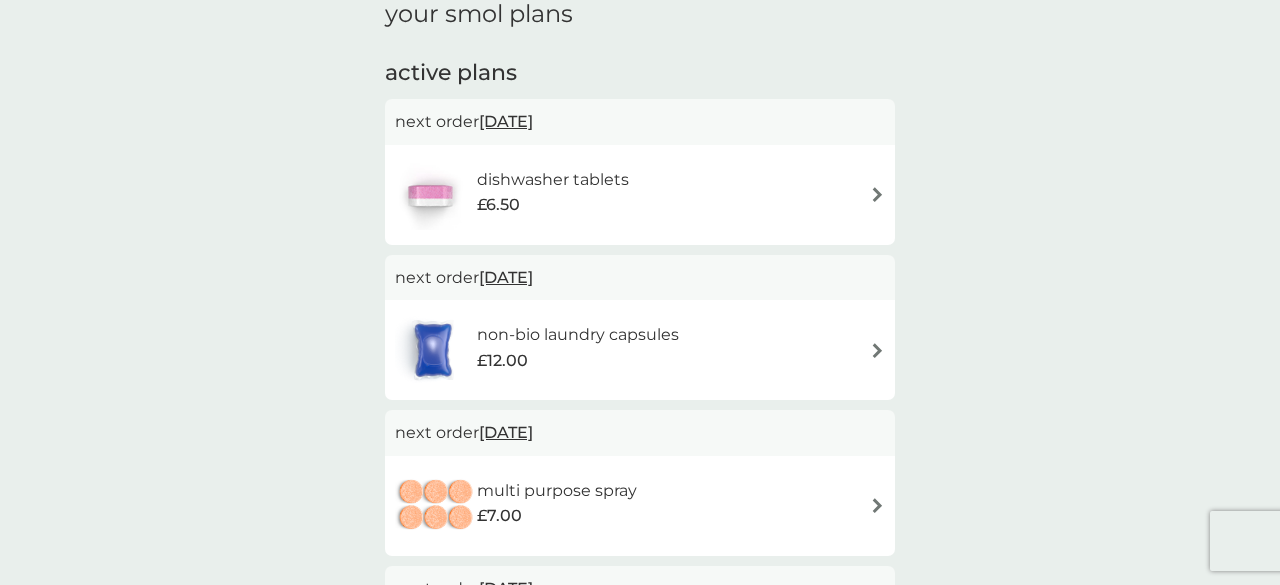 click on "29 Sep 2025" at bounding box center [506, 277] 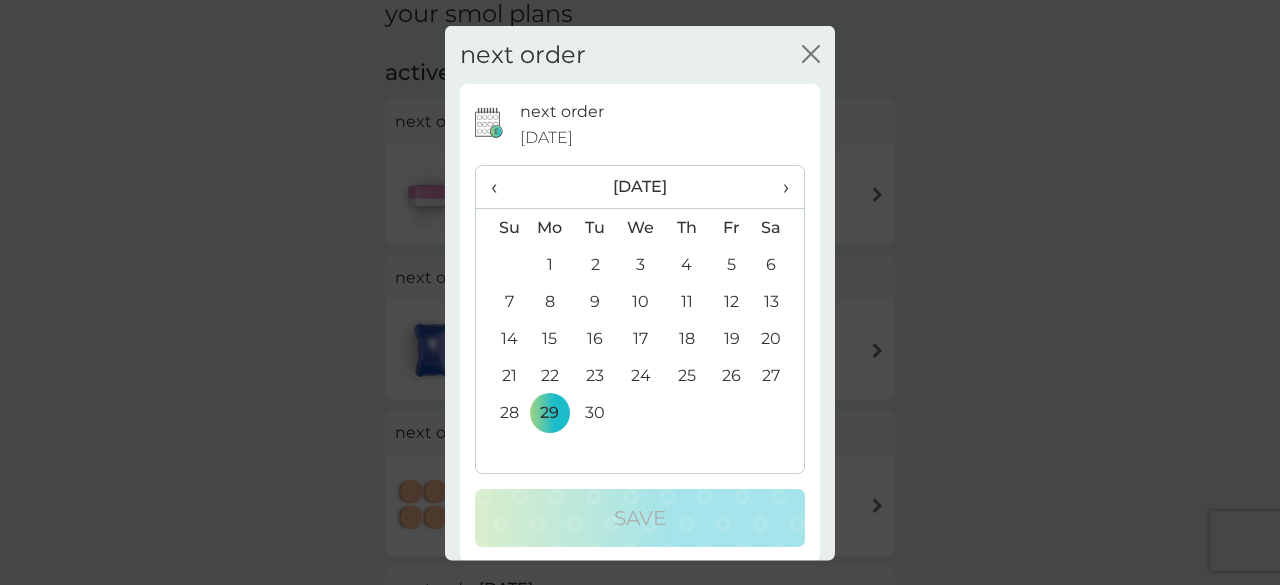 click on "‹" at bounding box center [501, 187] 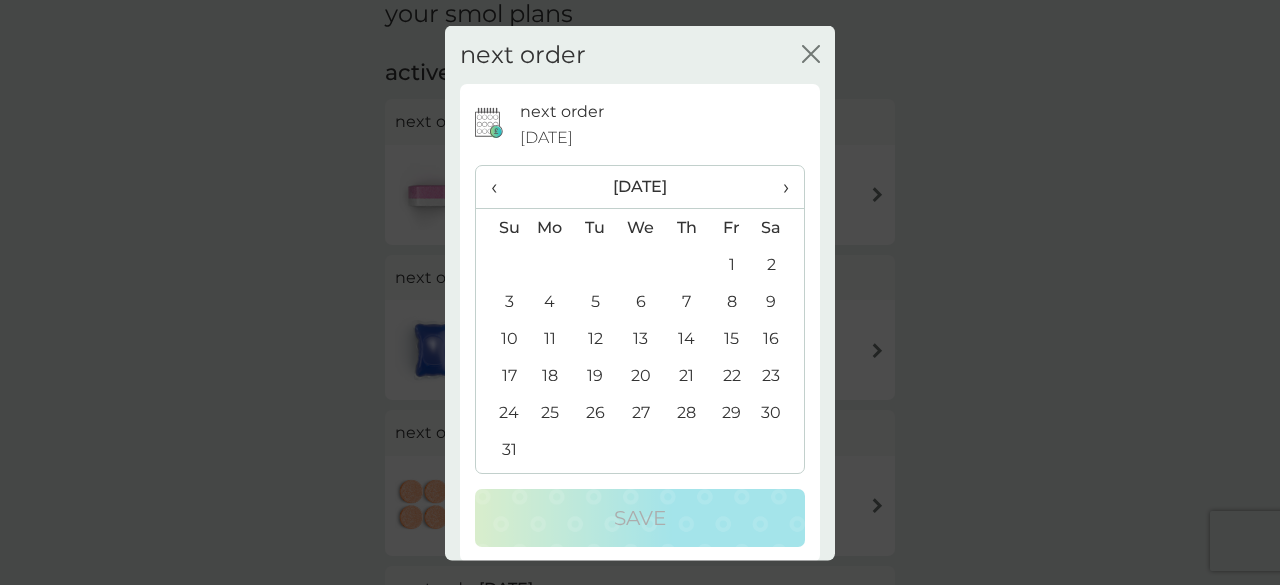 click on "21" at bounding box center (686, 375) 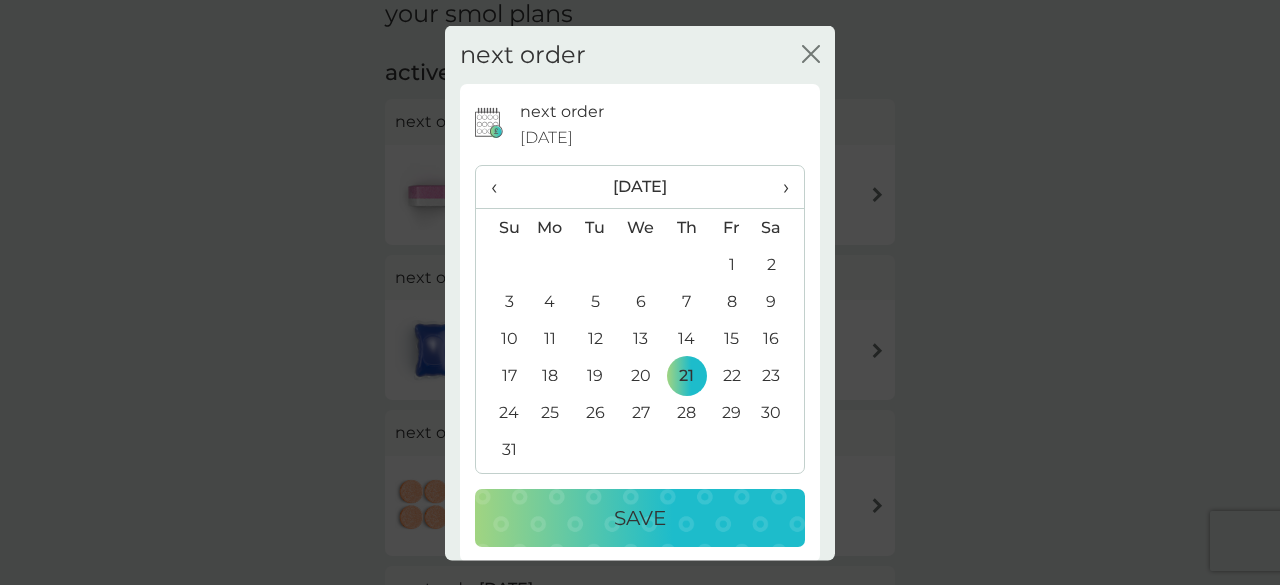 click on "Save" at bounding box center (640, 518) 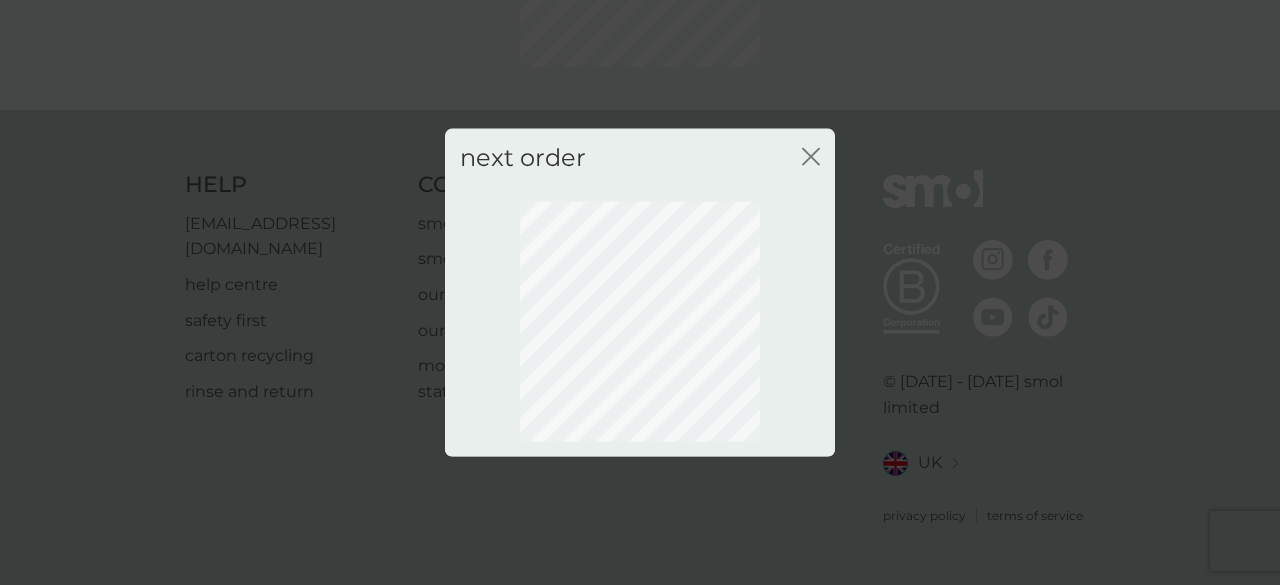 scroll, scrollTop: 255, scrollLeft: 0, axis: vertical 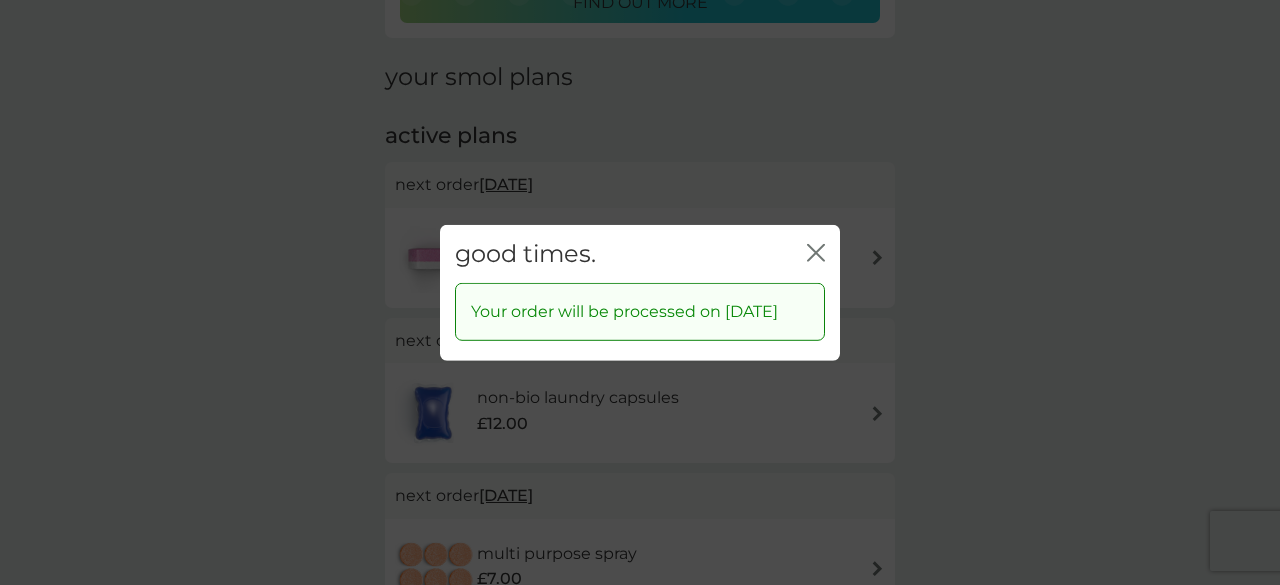 click on "close" 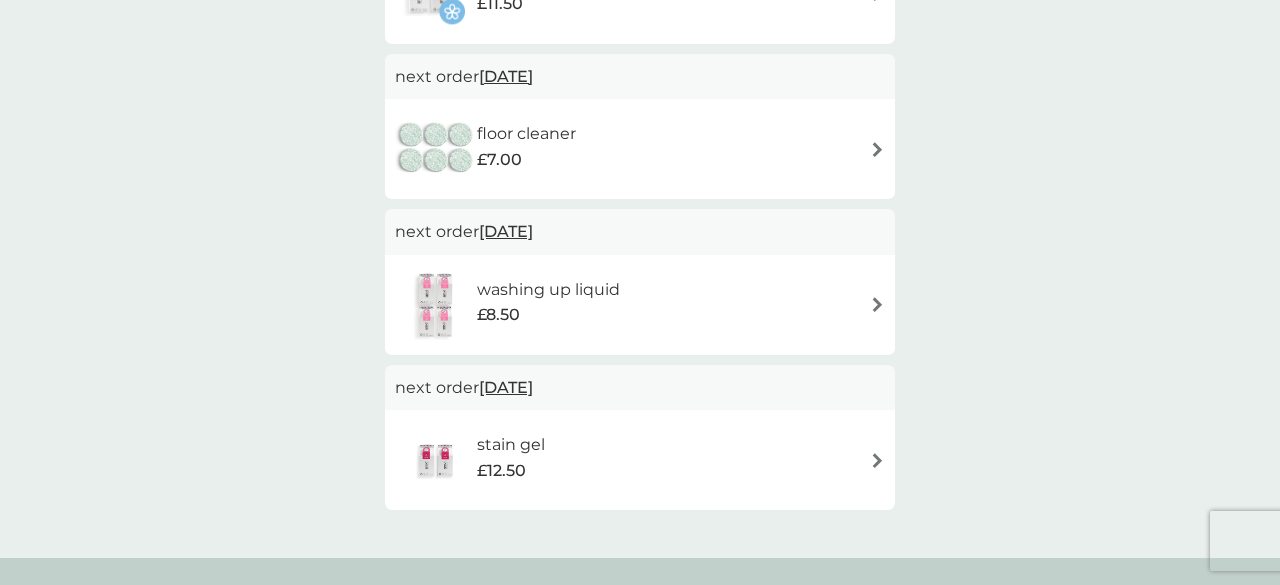 scroll, scrollTop: 991, scrollLeft: 0, axis: vertical 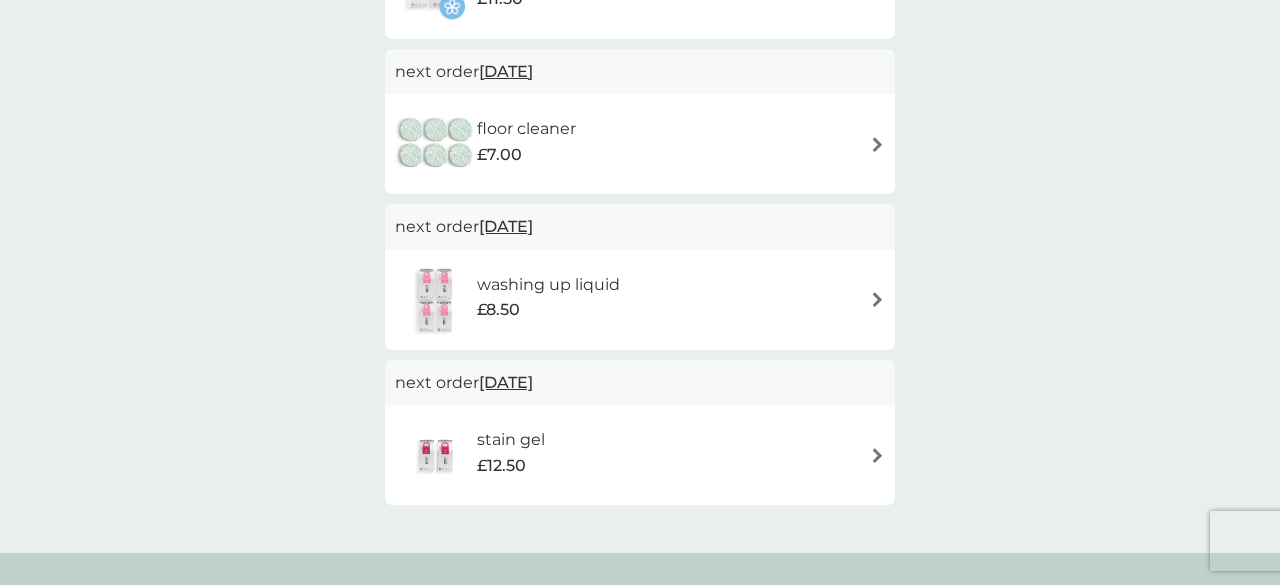 click on "23 Aug 2026" at bounding box center [506, 382] 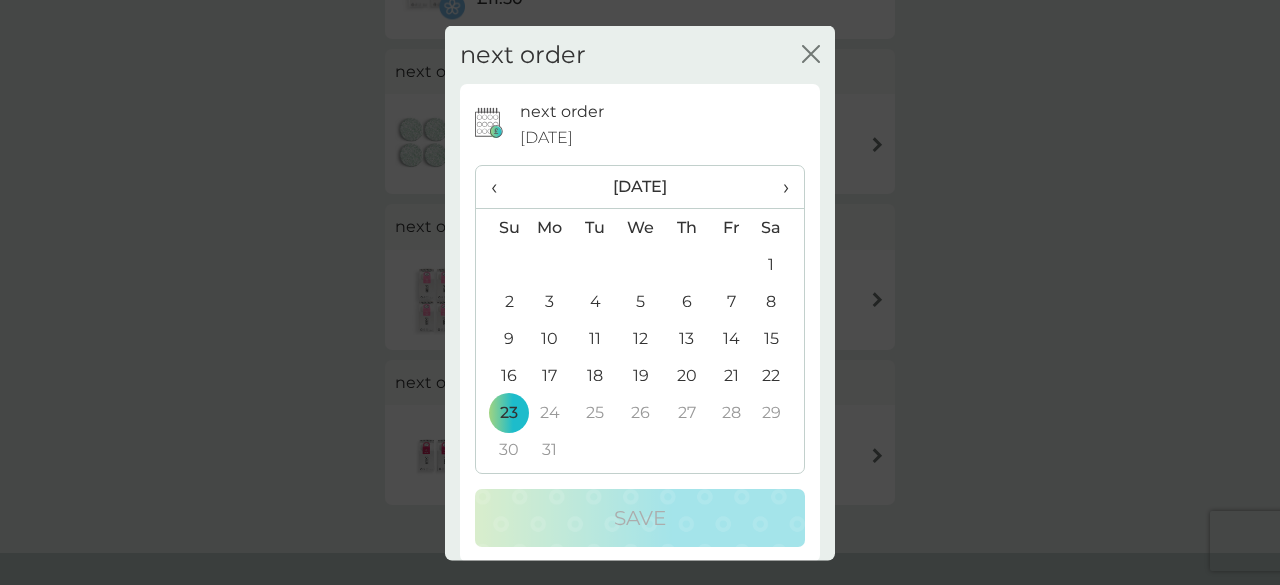 click on "›" at bounding box center [779, 187] 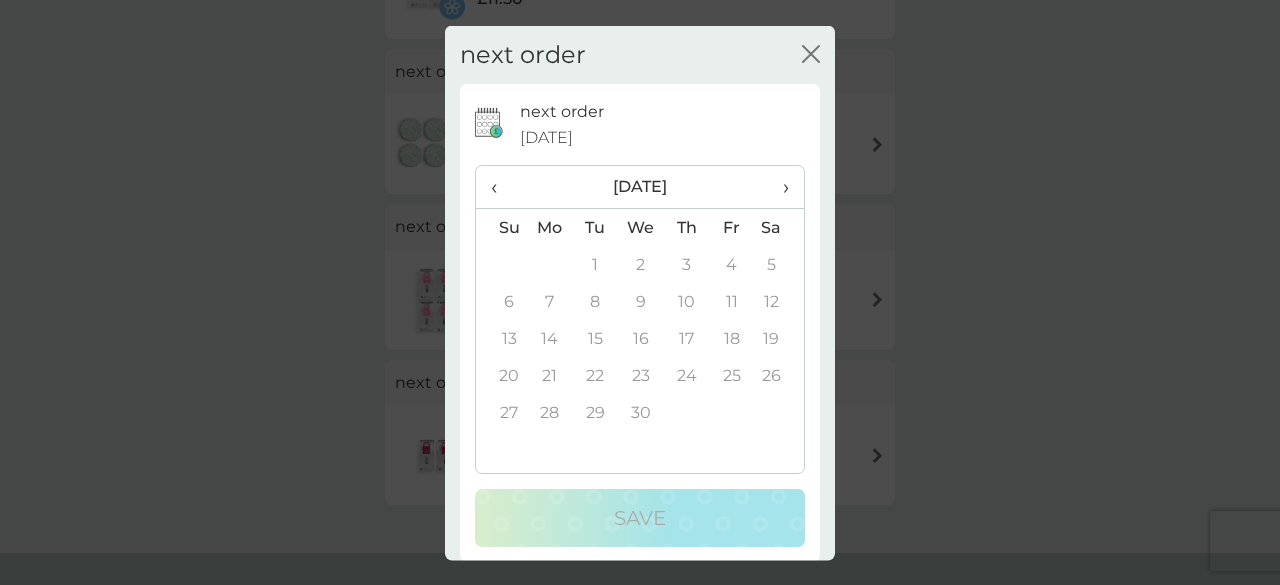click on "›" at bounding box center [779, 187] 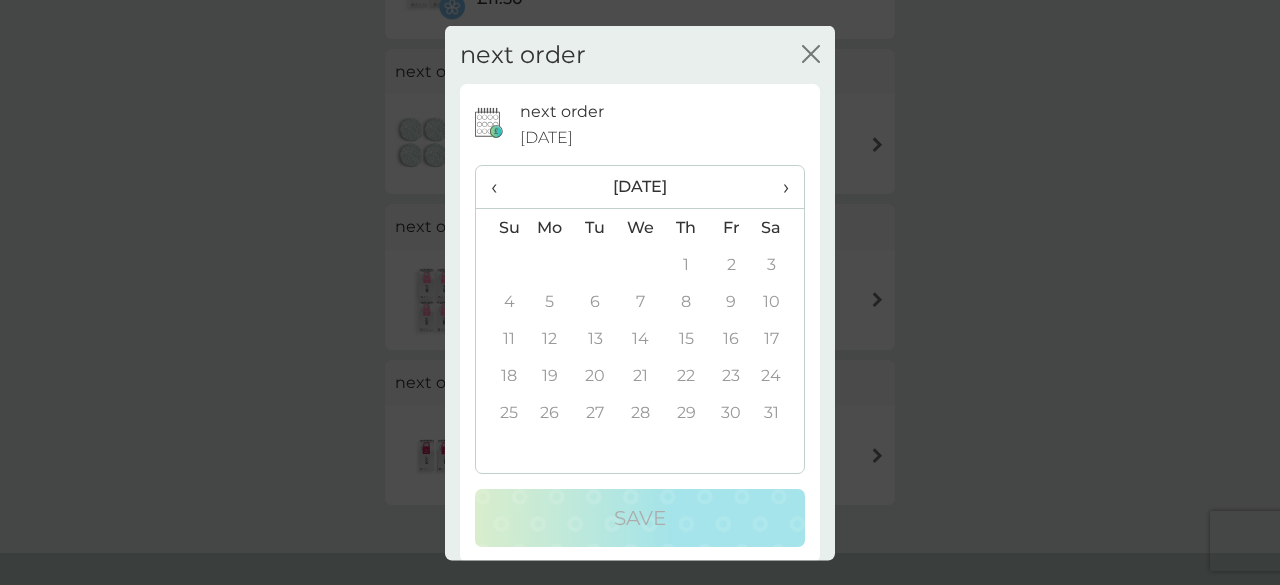 click on "17" at bounding box center (779, 338) 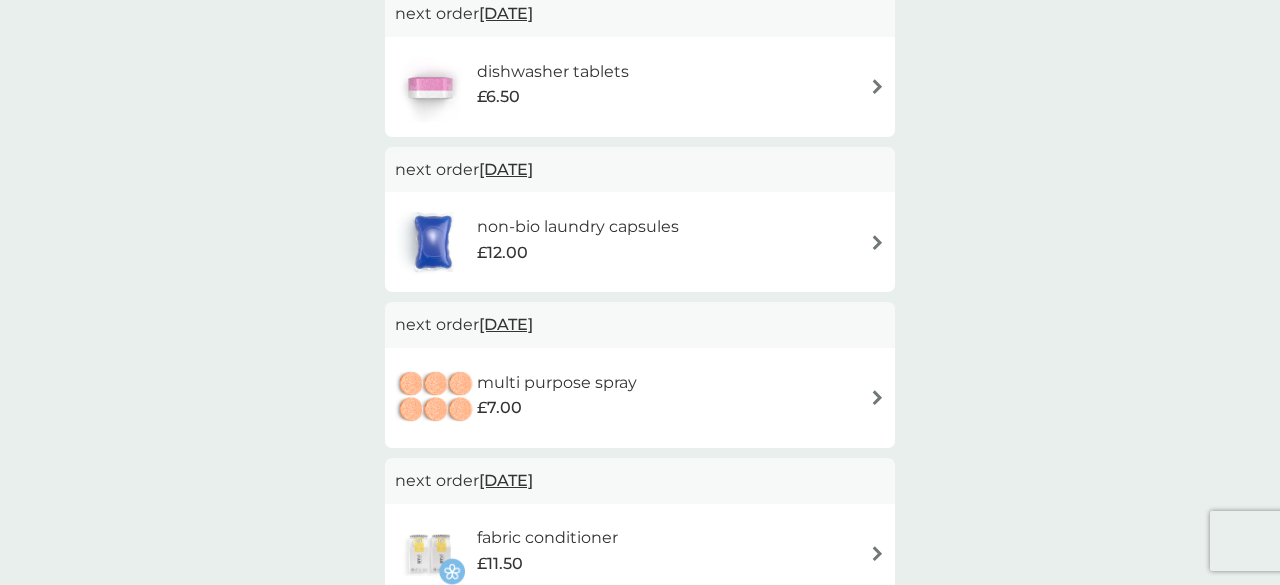 scroll, scrollTop: 0, scrollLeft: 0, axis: both 